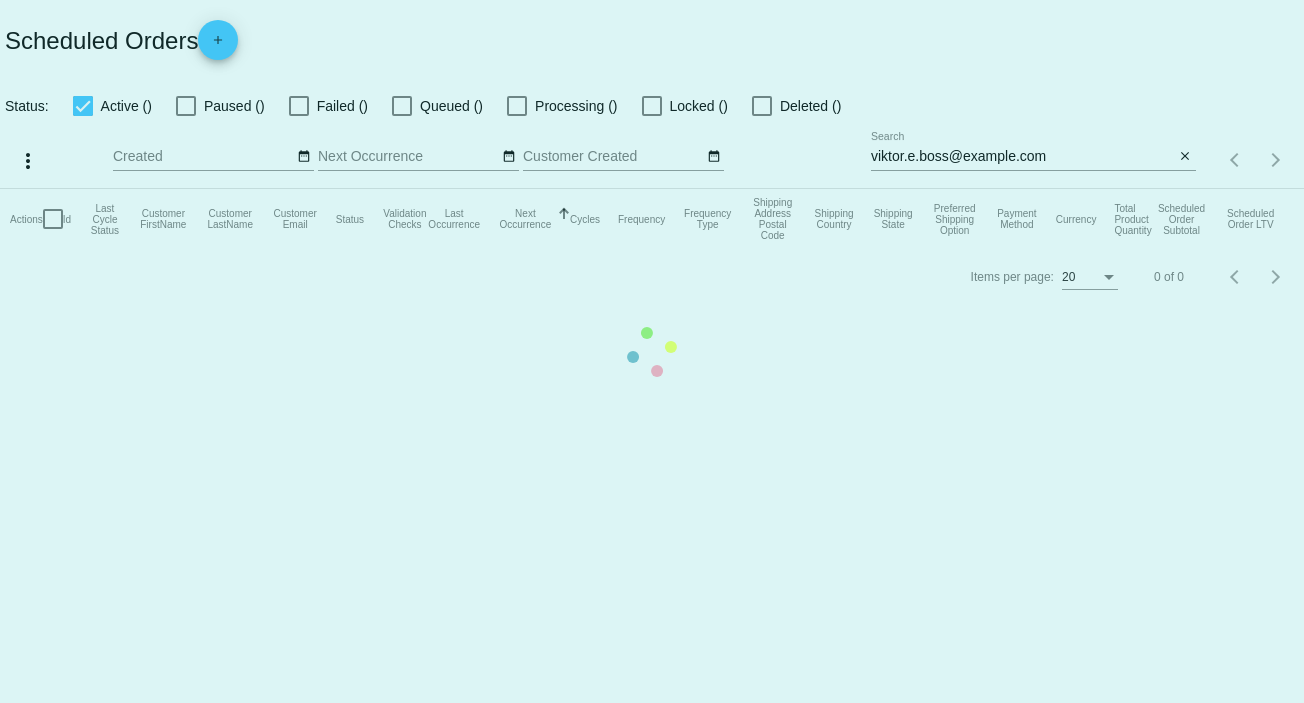 scroll, scrollTop: 0, scrollLeft: 0, axis: both 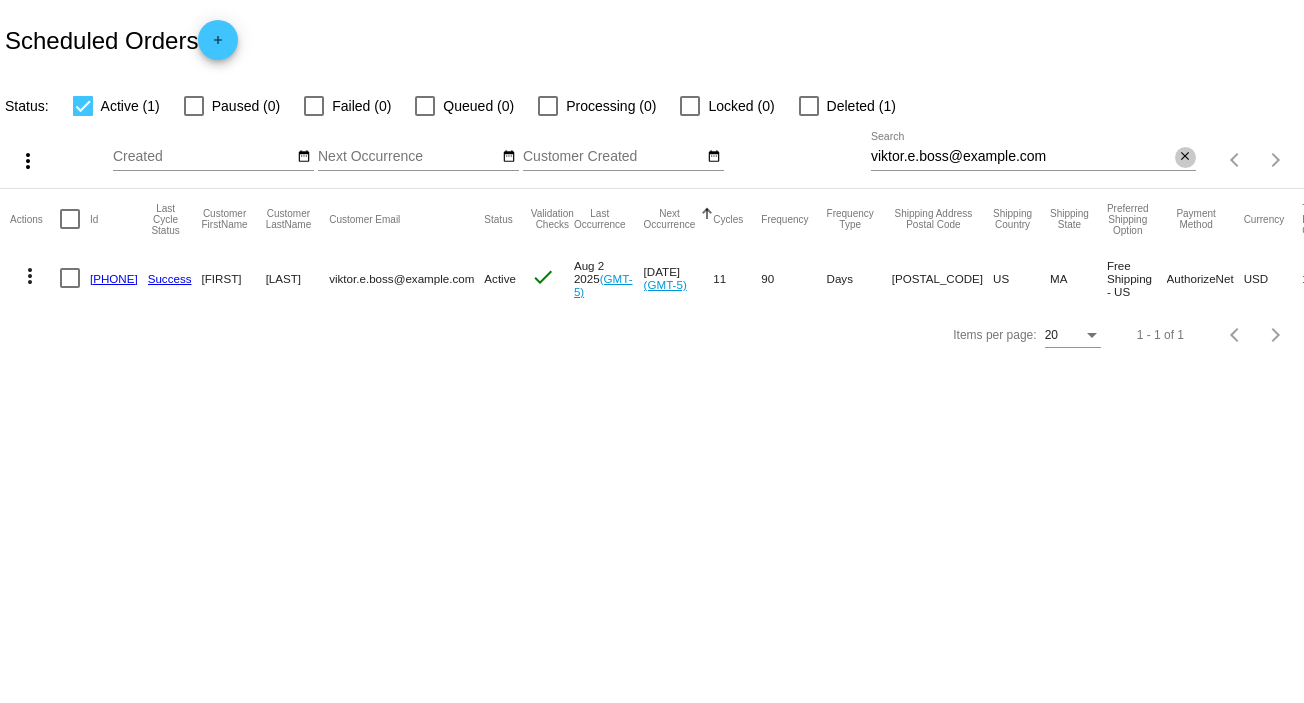 click on "close" 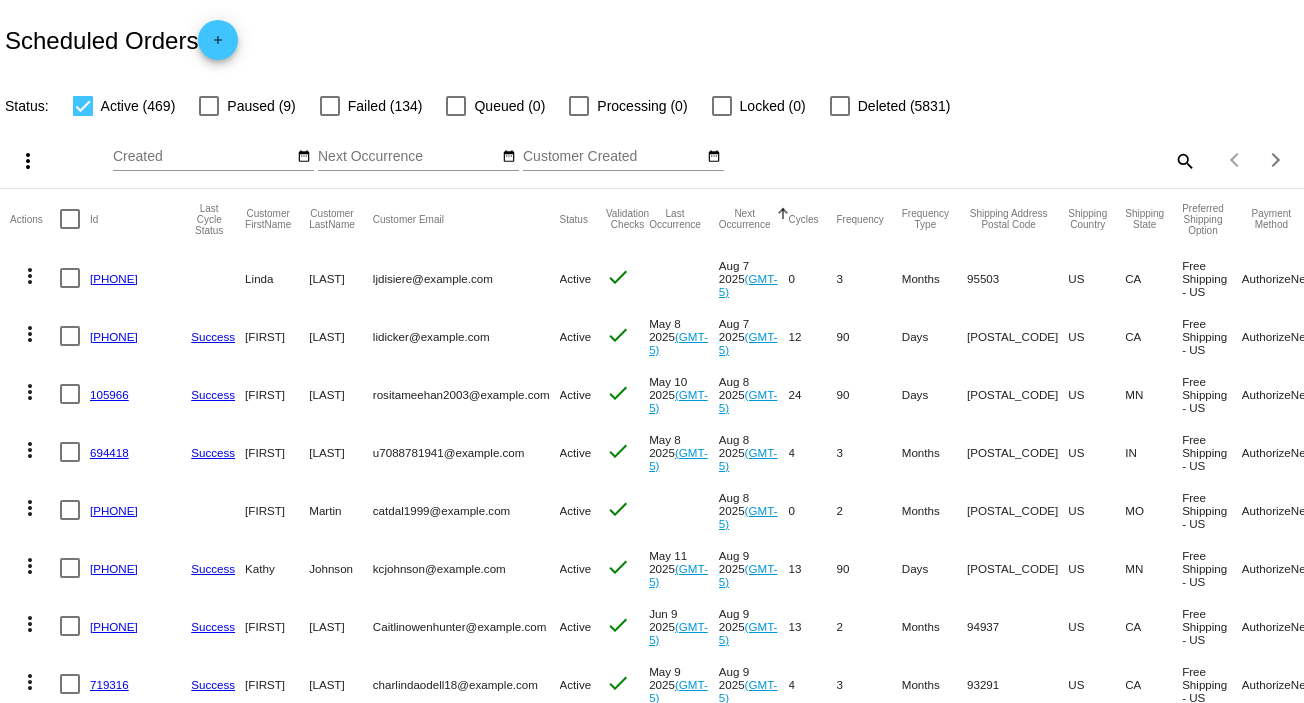 click on "search" 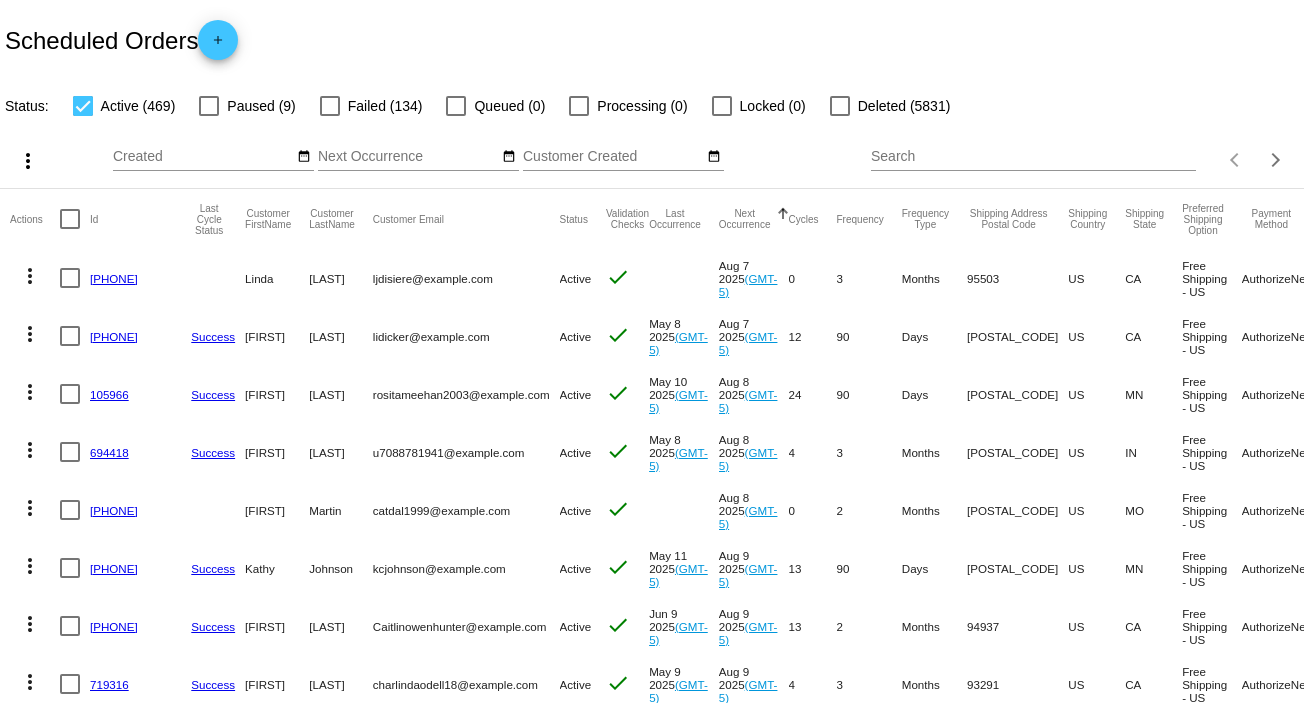 click on "Search" at bounding box center [1033, 157] 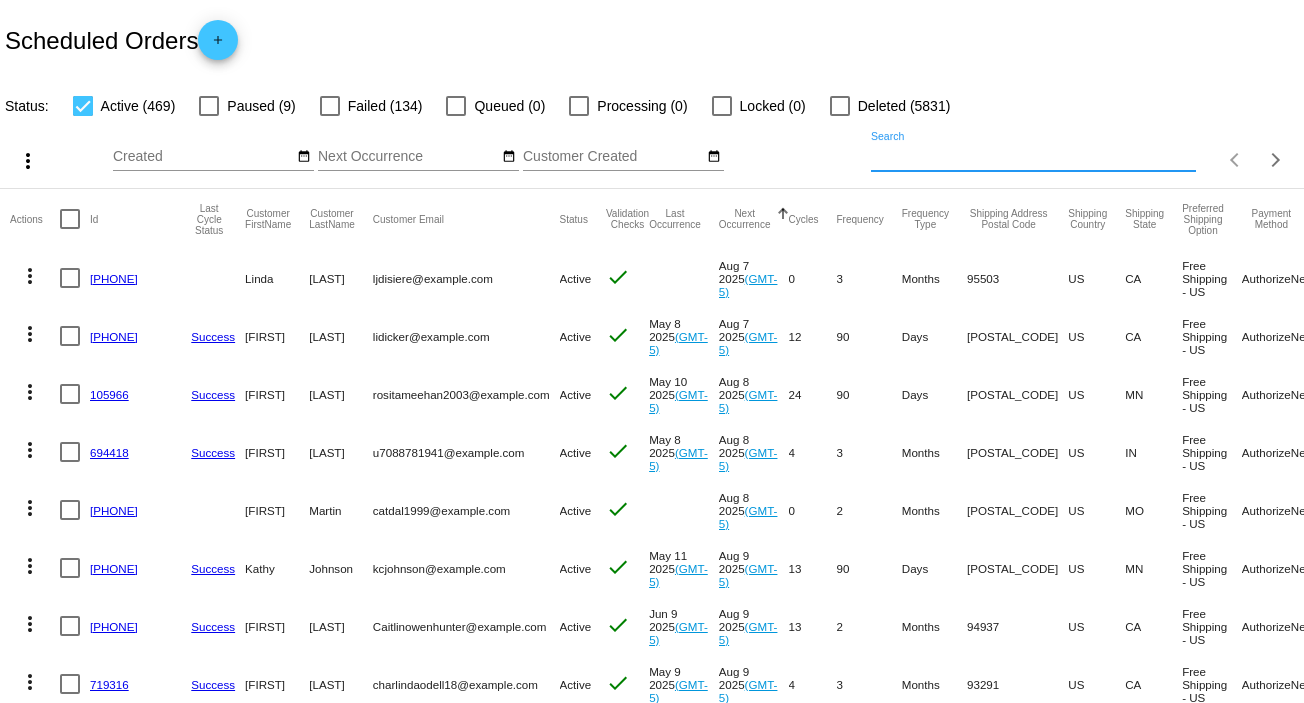 paste on "[CREDIT_CARD_NUMBER]" 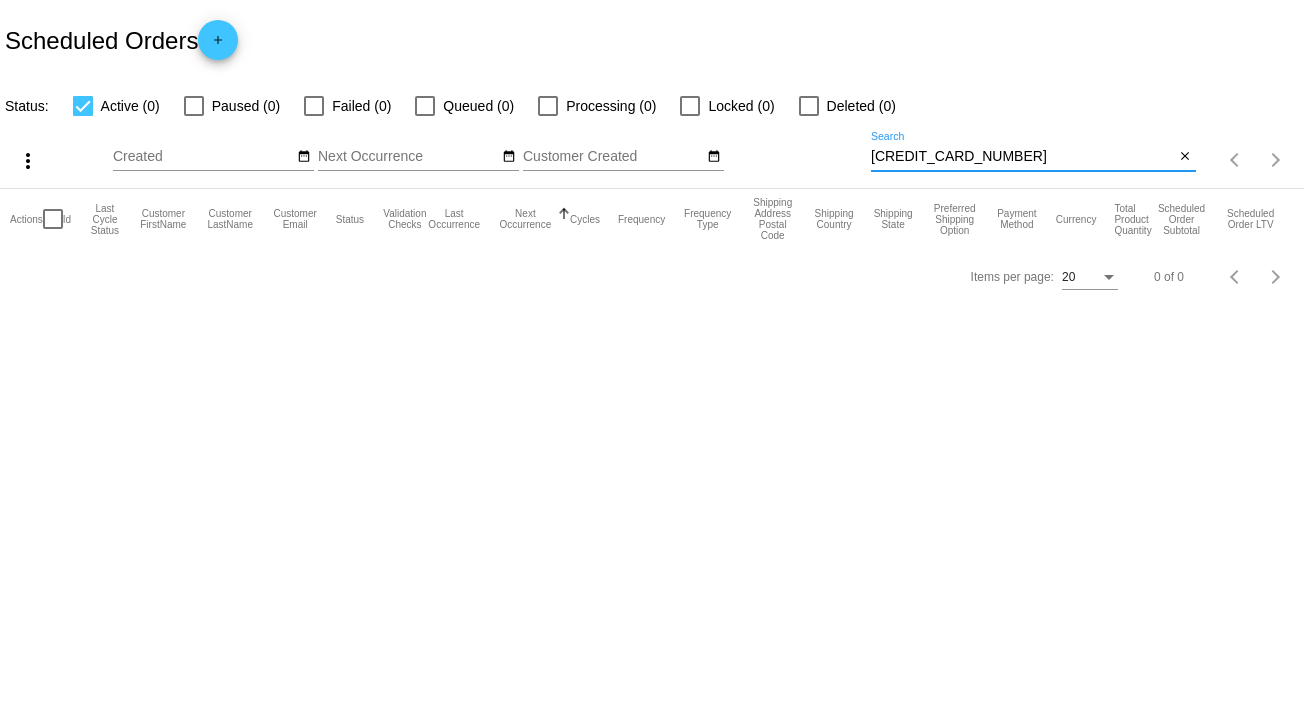 type on "[CREDIT_CARD_NUMBER]" 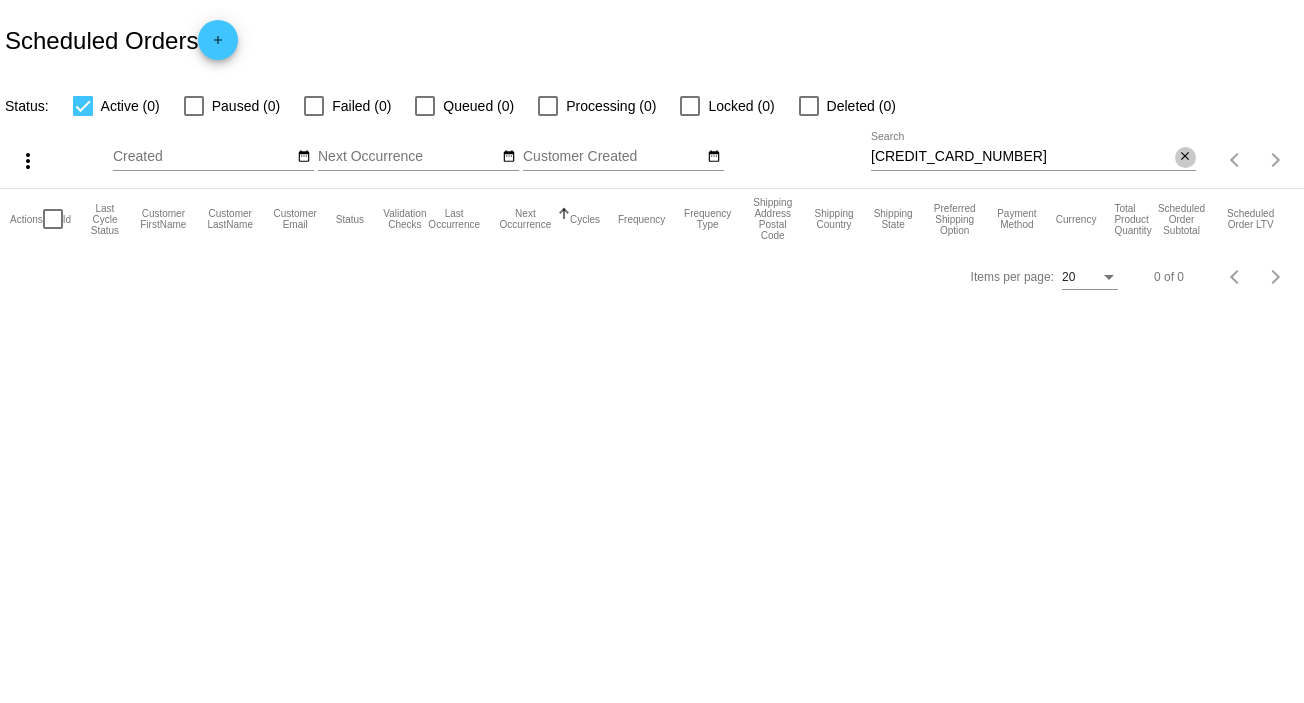 click on "close" 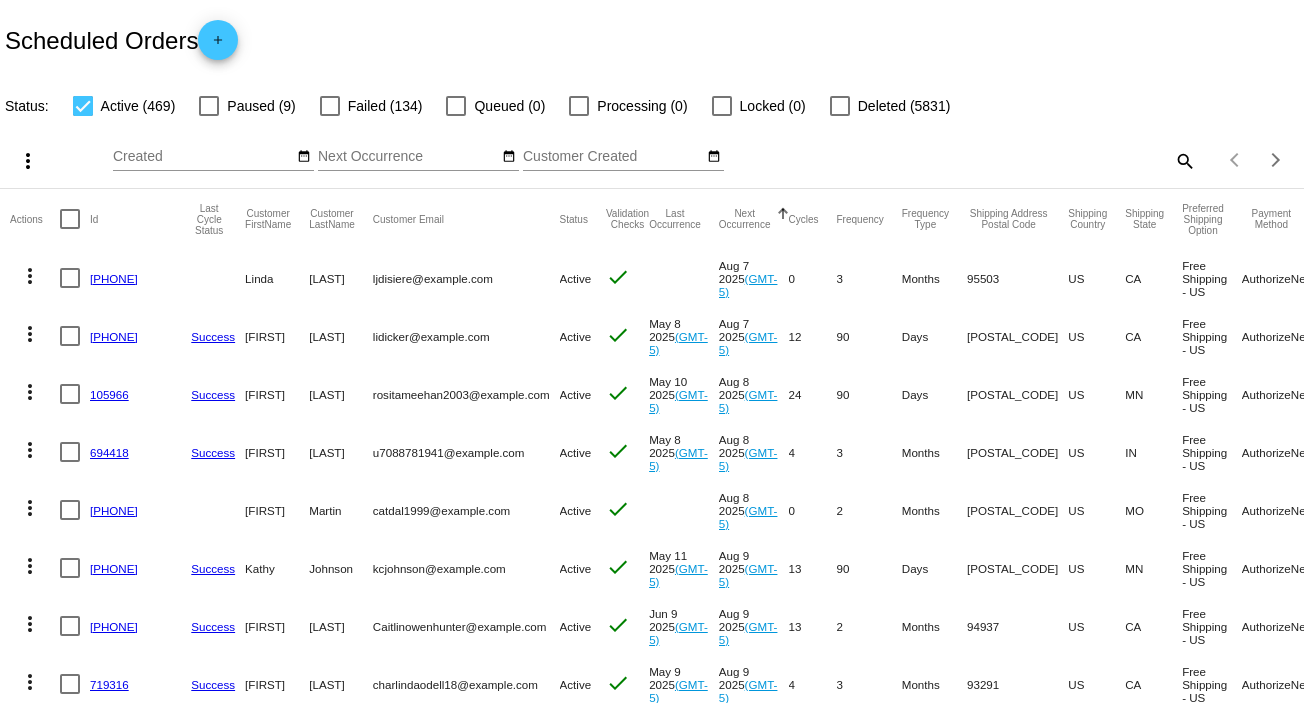 click on "search" 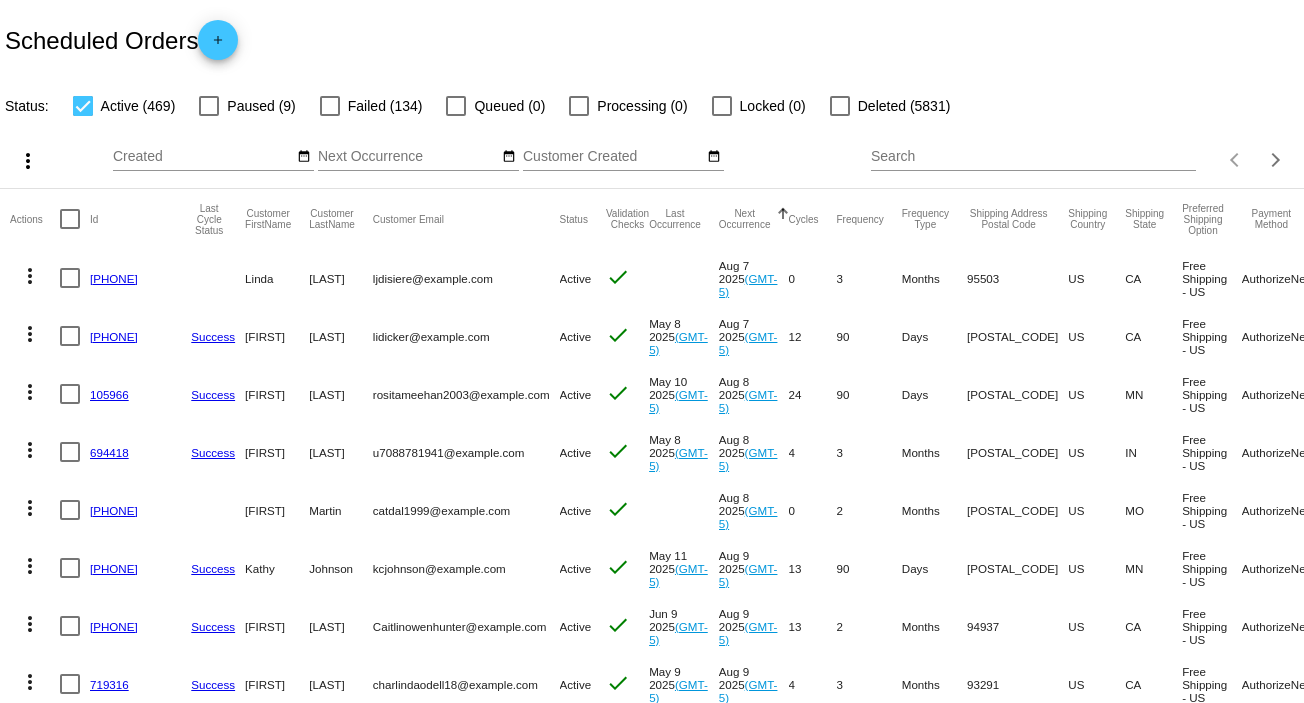 click on "Search" at bounding box center (1033, 157) 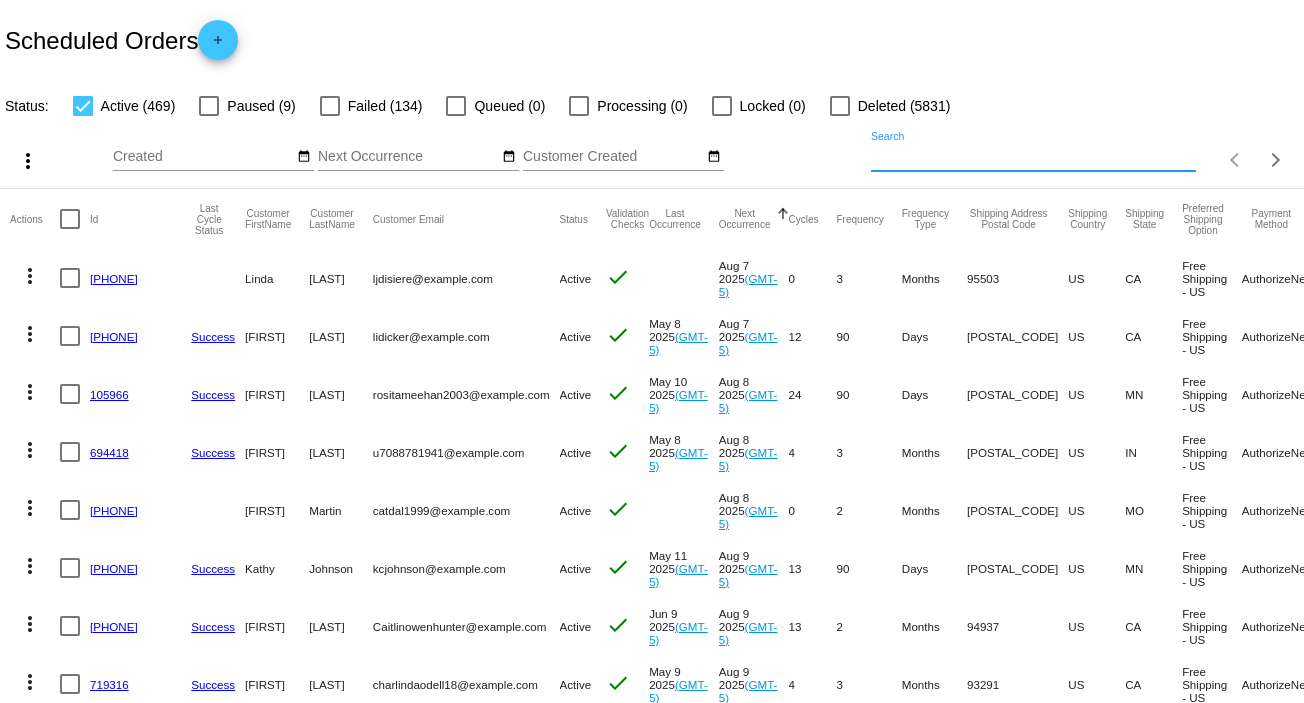 paste on "bdilger@example.com" 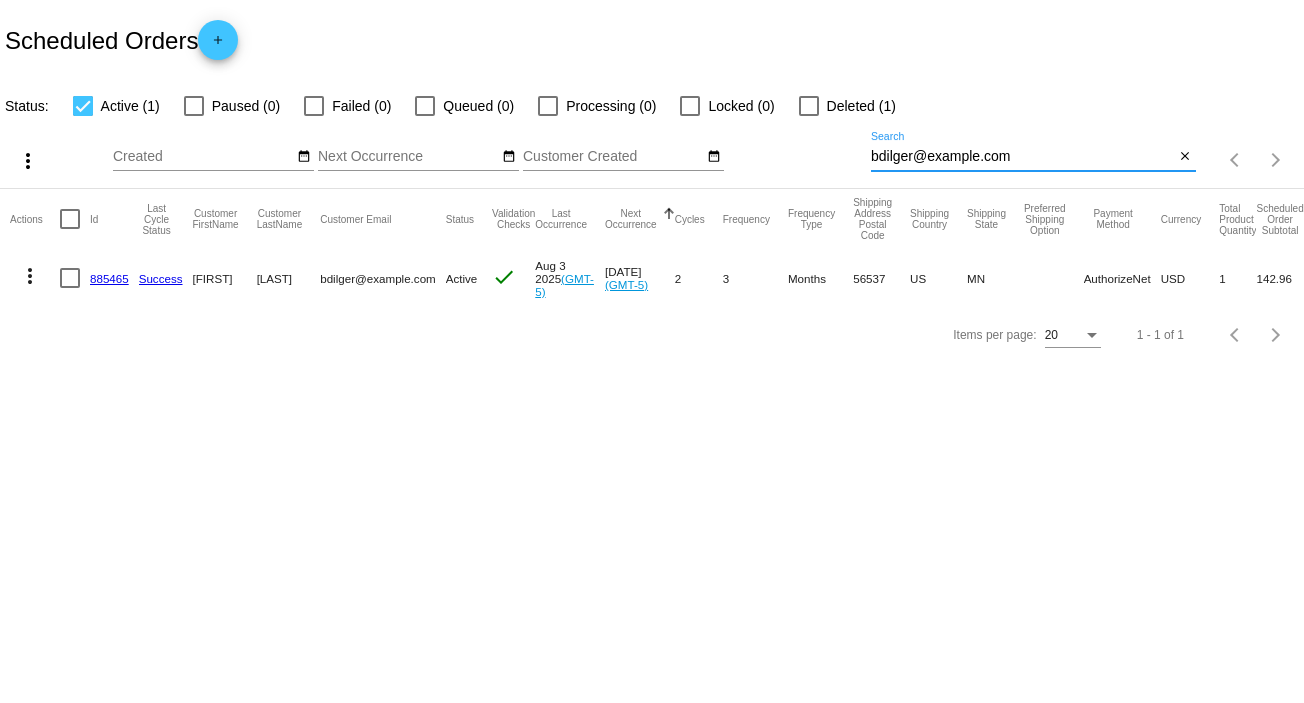 type on "bdilger@example.com" 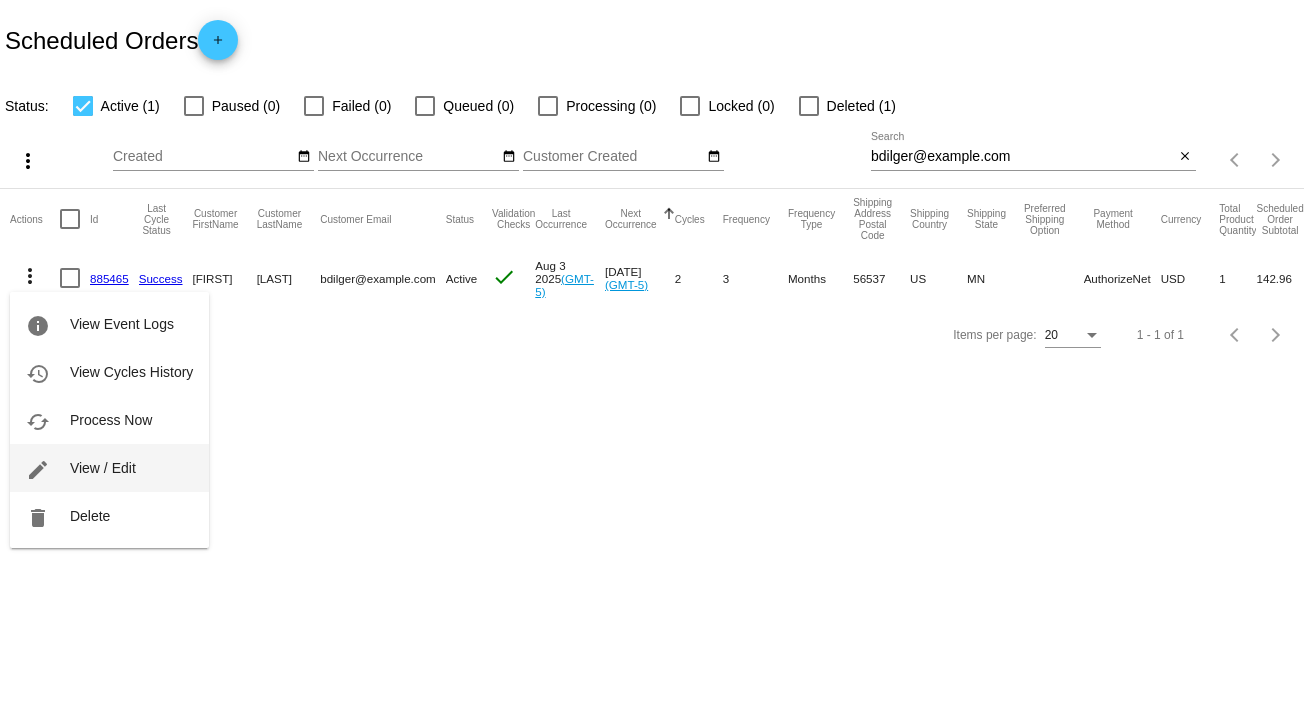 click on "edit
View / Edit" at bounding box center [109, 468] 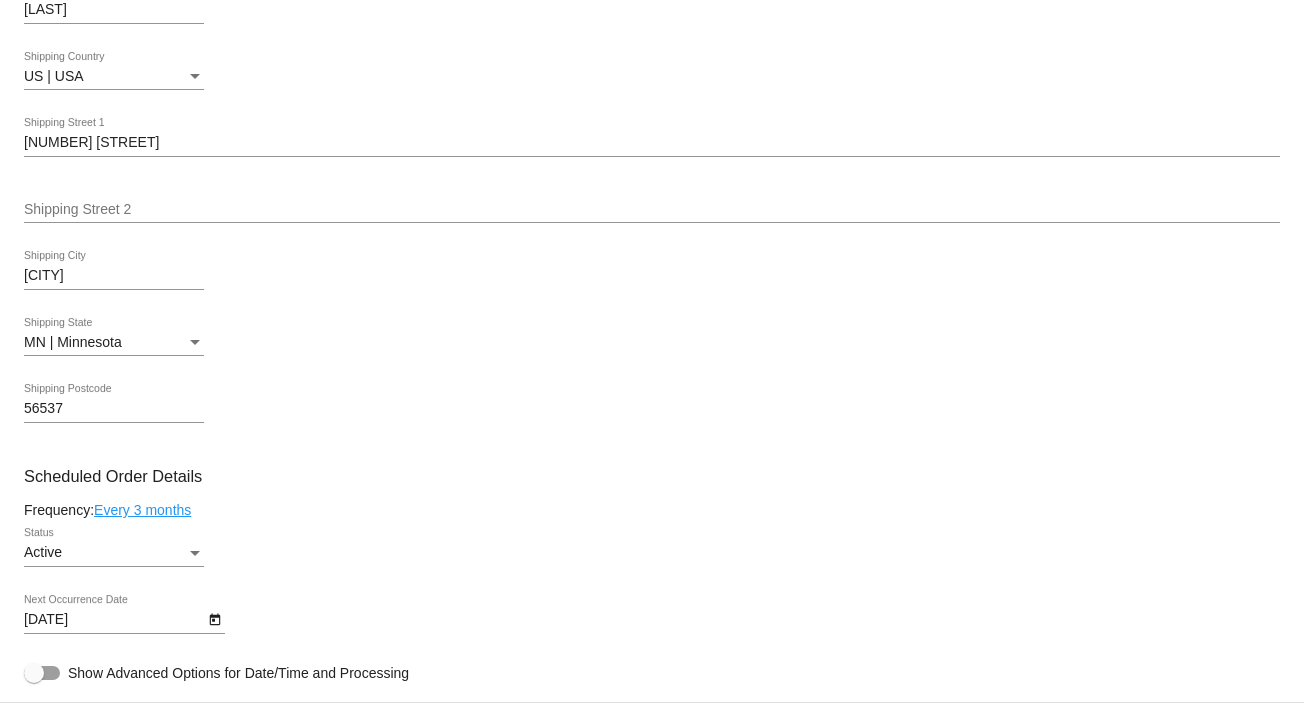 scroll, scrollTop: 866, scrollLeft: 0, axis: vertical 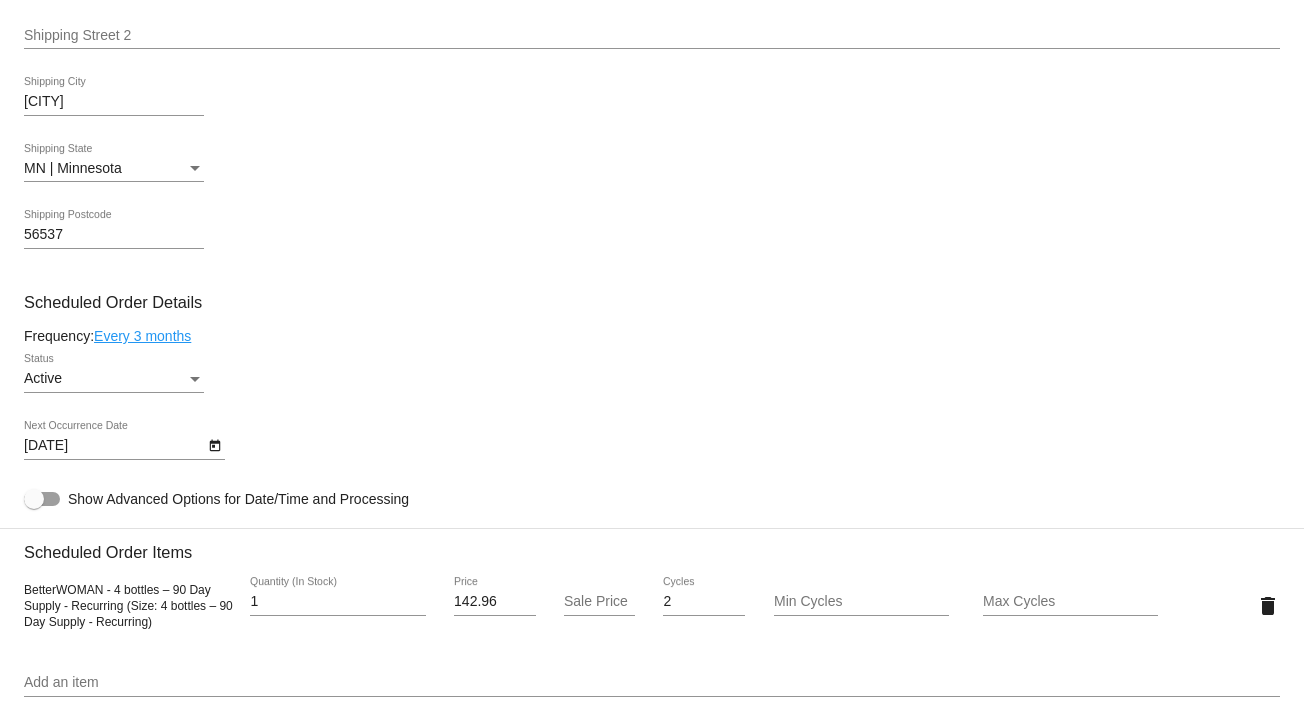 click at bounding box center (195, 379) 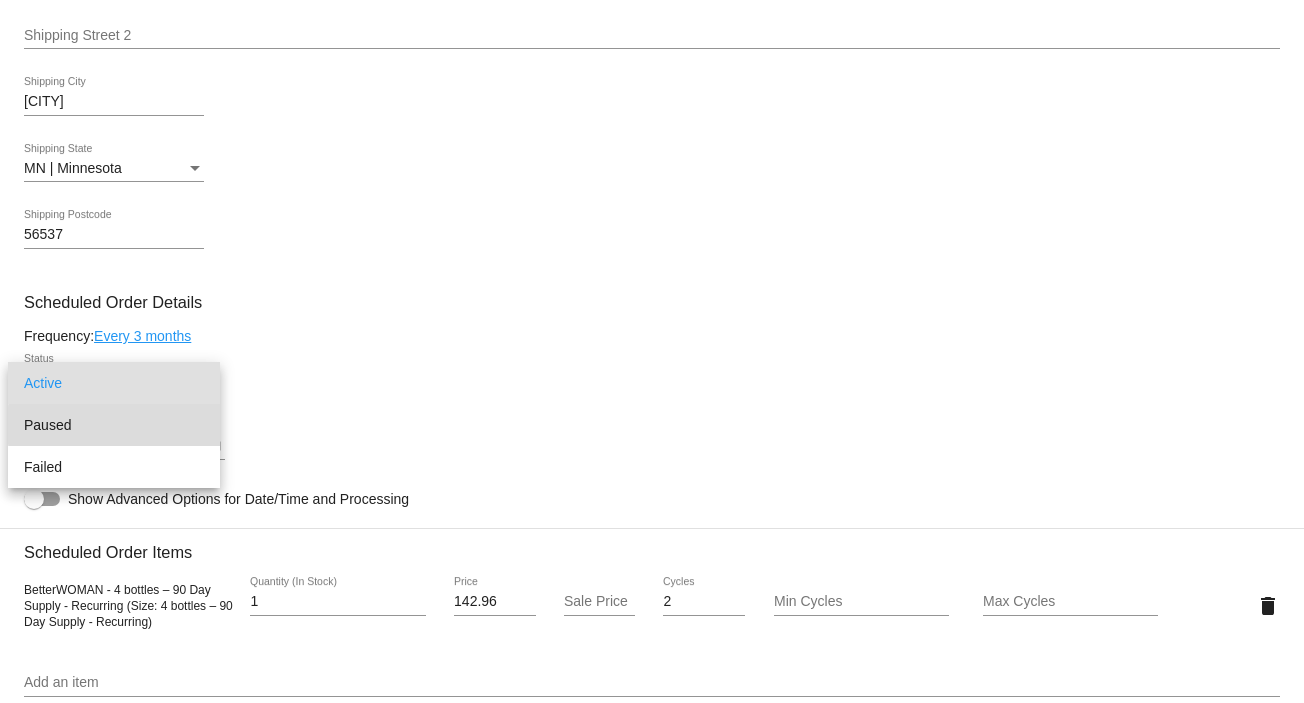 click on "Paused" at bounding box center [114, 425] 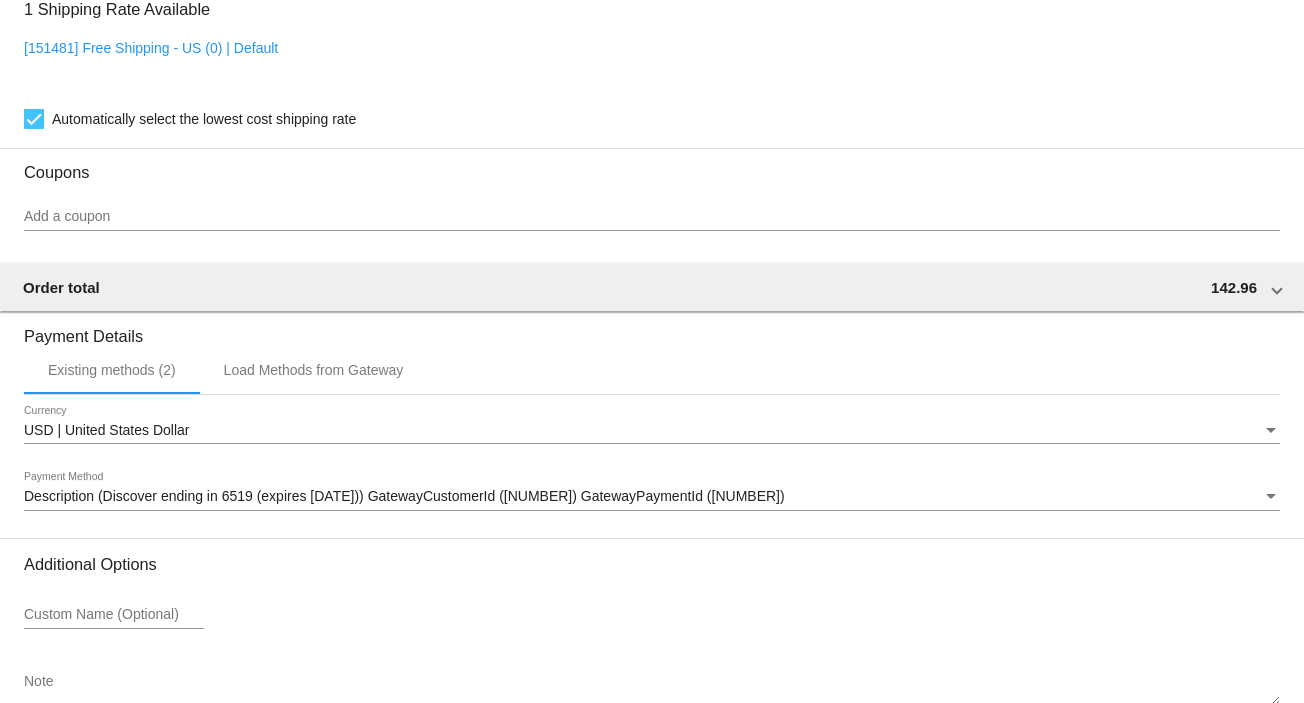 scroll, scrollTop: 1727, scrollLeft: 0, axis: vertical 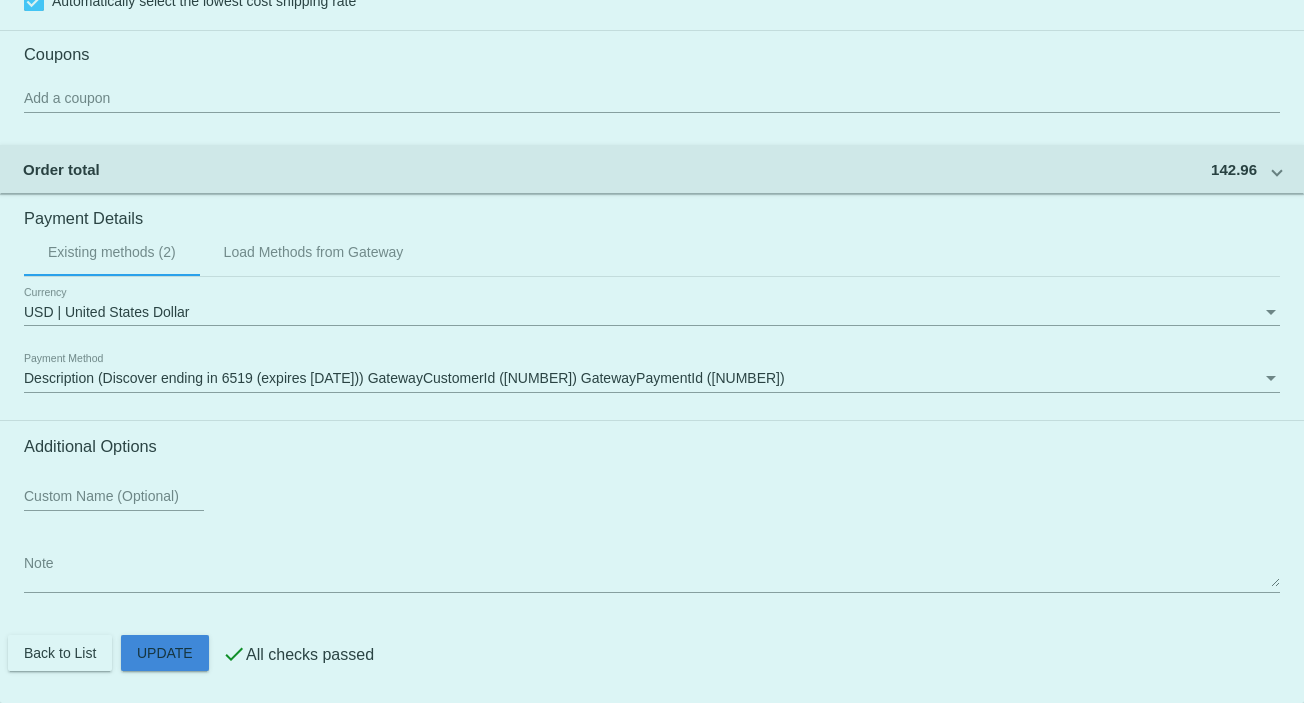 click on "Customer
431282: [FIRST] [LAST]
bdilger@example.com
Customer Shipping
Enter Shipping Address Select A Saved Address (0)
[FIRST]
Shipping First Name
[LAST]
Shipping Last Name
US | USA
Shipping Country
[STREET]
Shipping Street 1
Shipping Street 2
[CITY]
Shipping City
MN | Minnesota
Shipping State
[POSTAL_CODE]
Shipping Postcode
Scheduled Order Details
Frequency:
Every 3 months
Paused
Status" 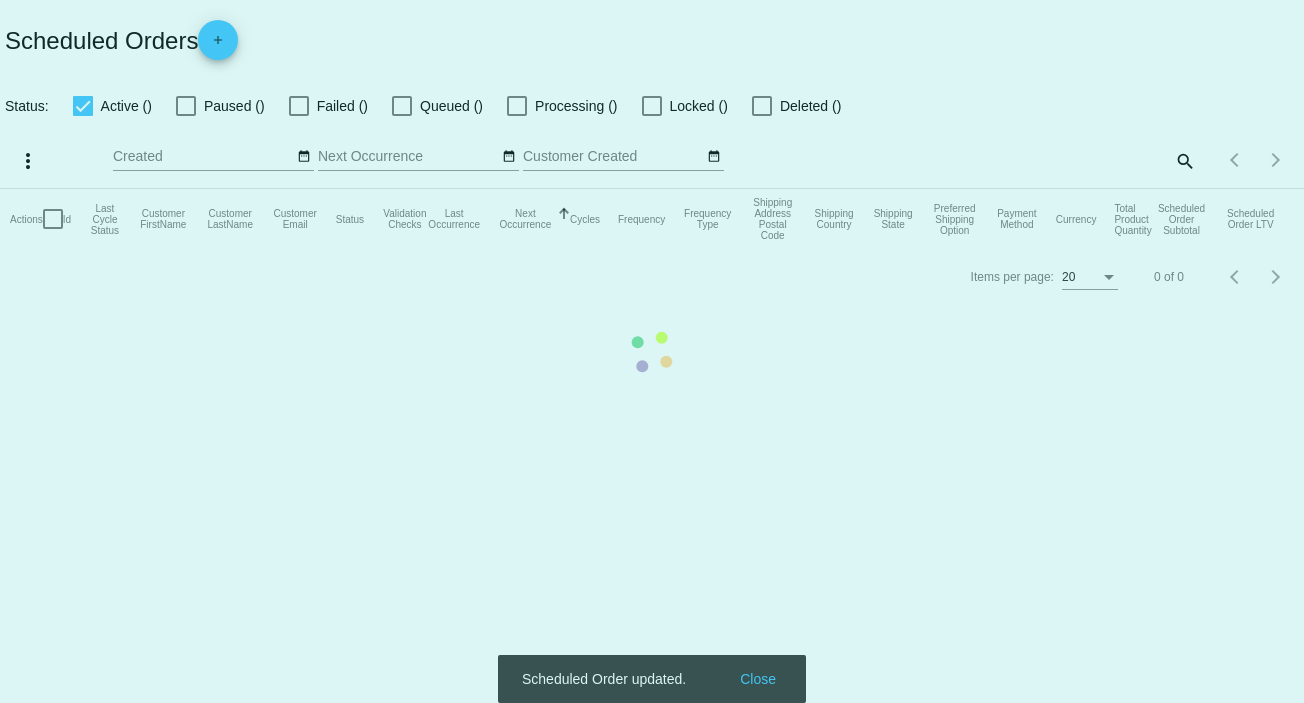 scroll, scrollTop: 0, scrollLeft: 0, axis: both 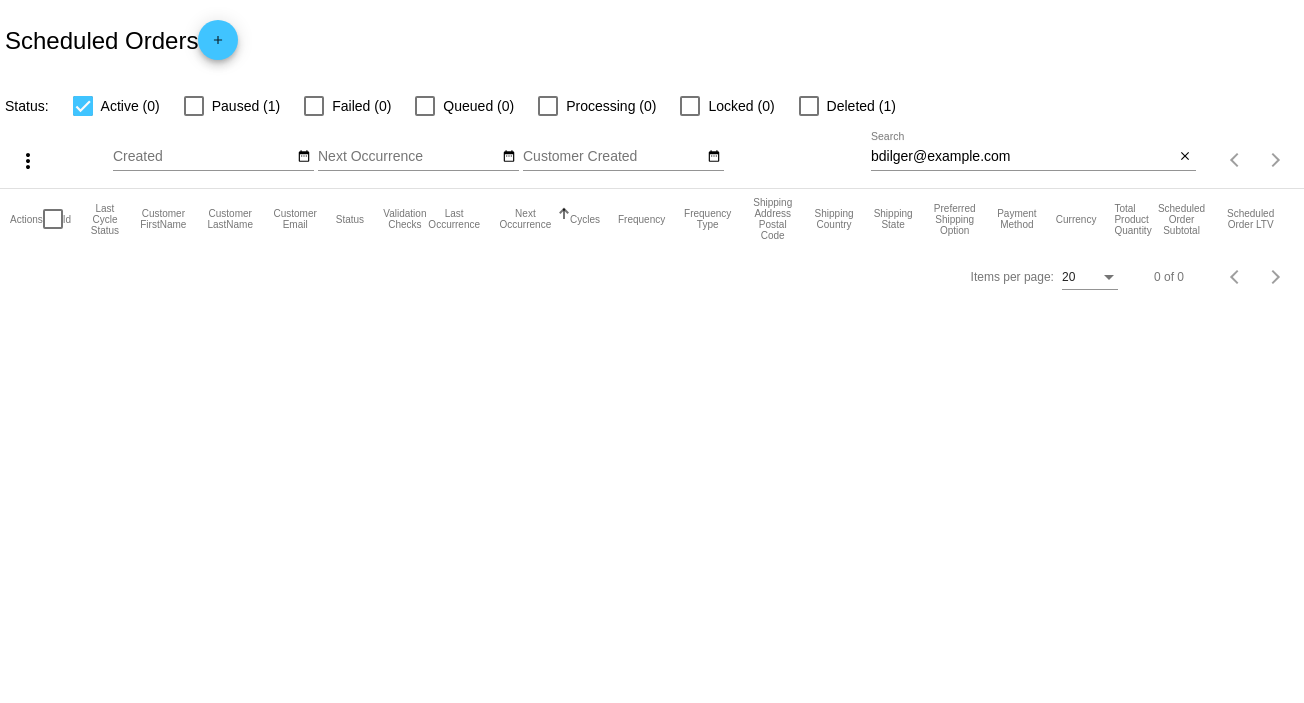 click on "more_vert" at bounding box center (28, 161) 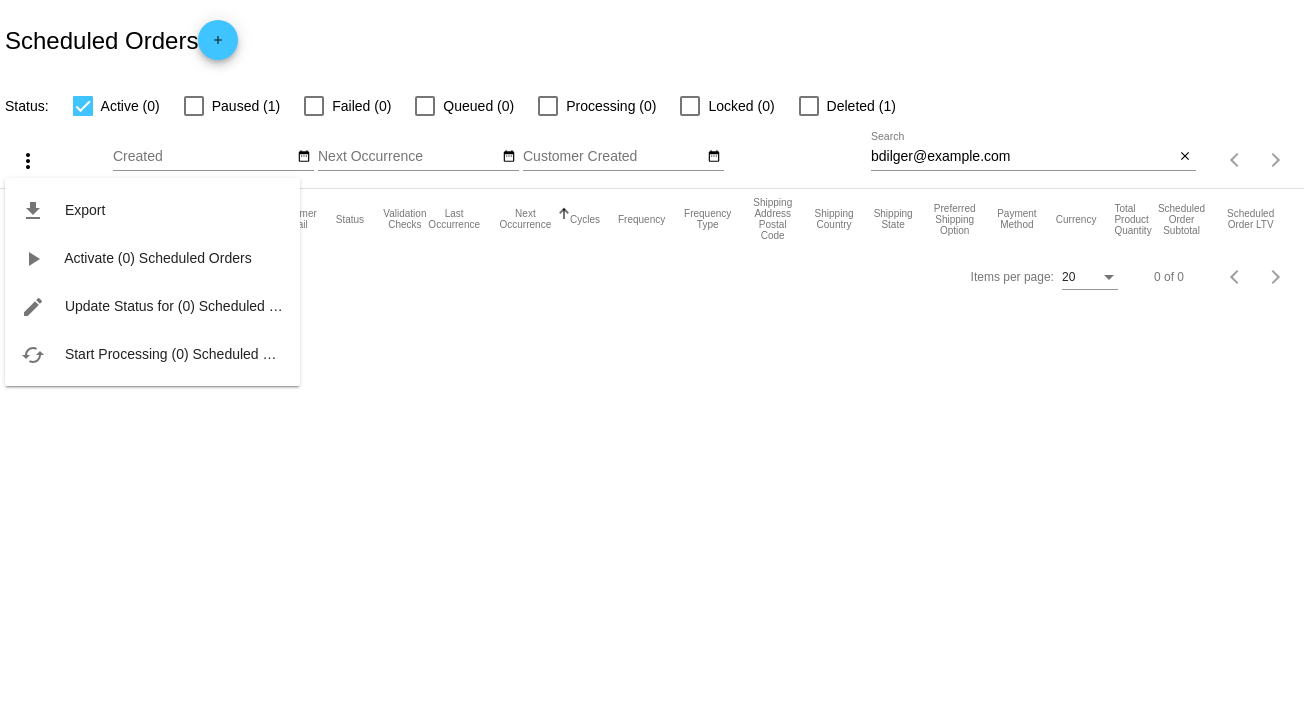 click at bounding box center (652, 351) 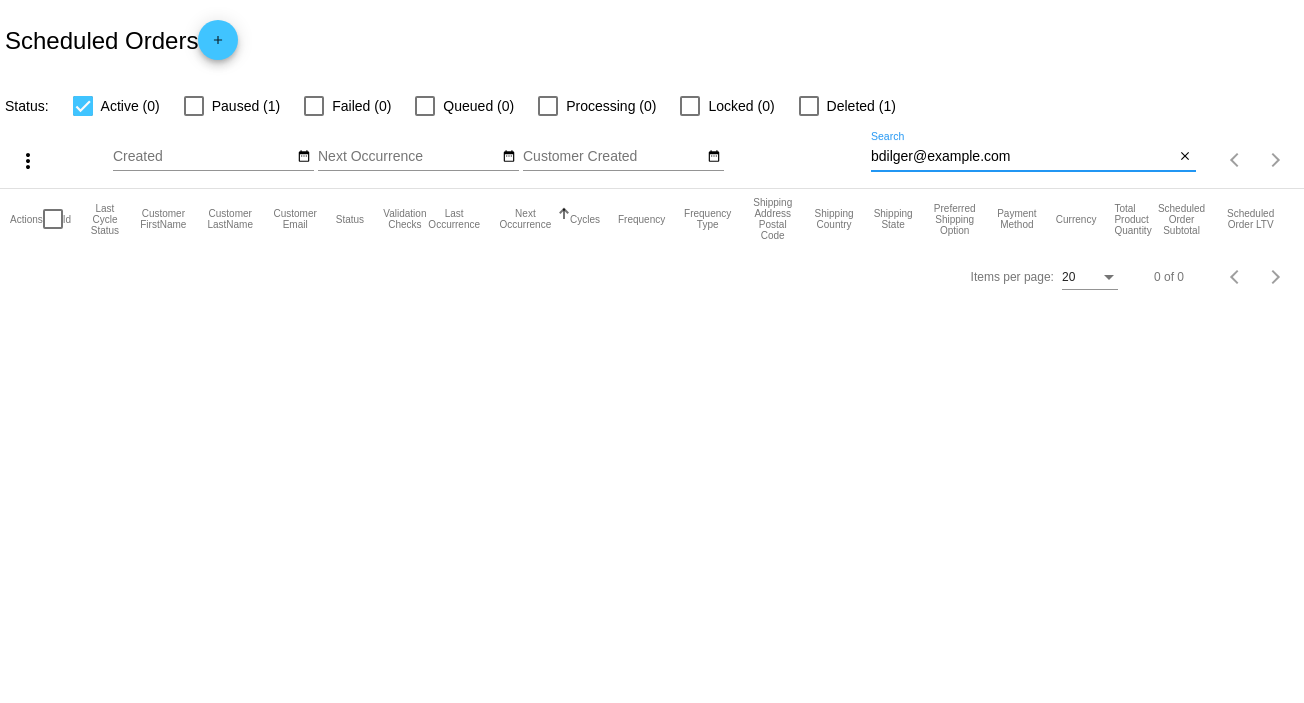 click on "bdilger@example.com" at bounding box center [1023, 157] 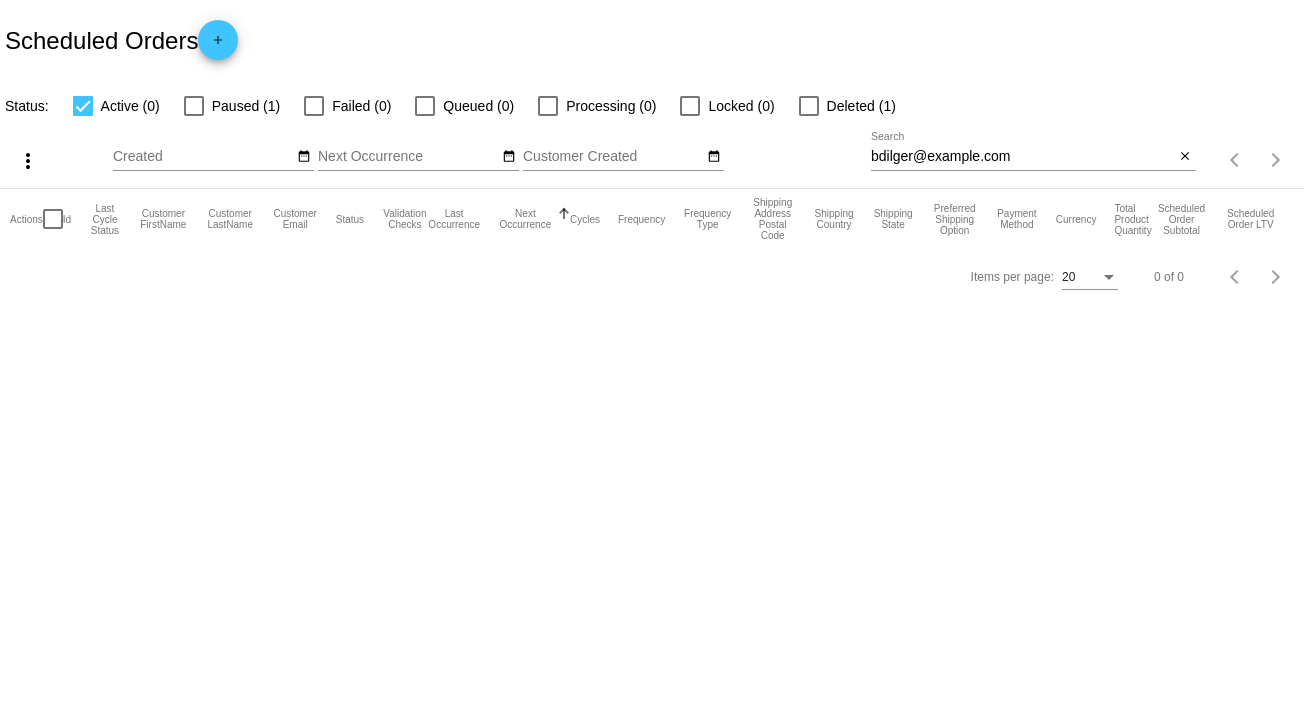 click on "bdilger@example.com
Search" 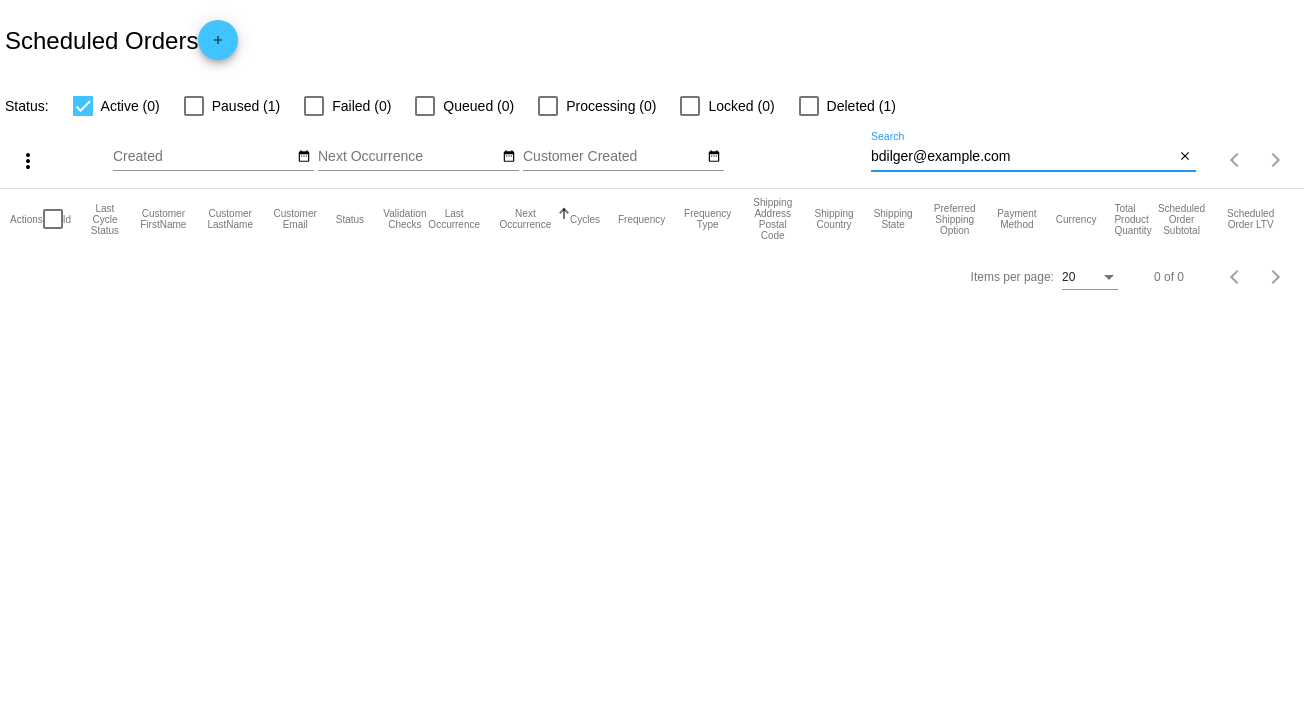 click on "bdilger@example.com" at bounding box center [1023, 157] 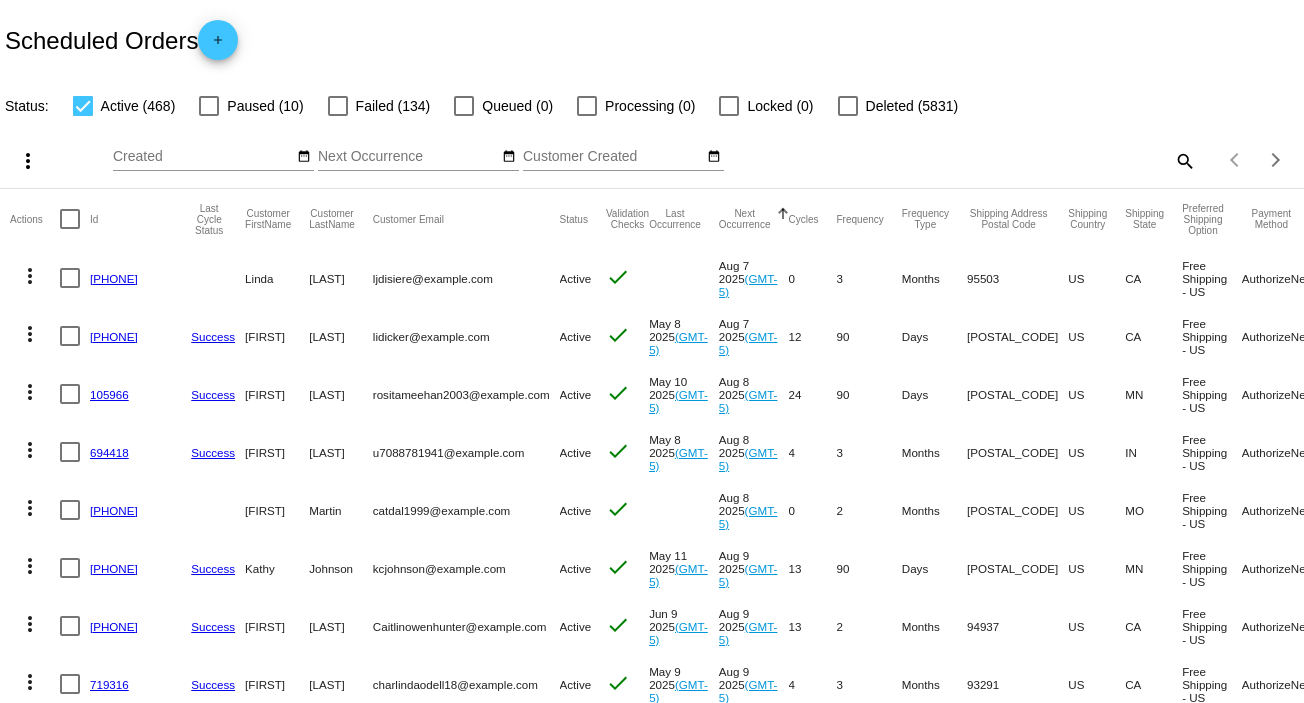 click on "search" 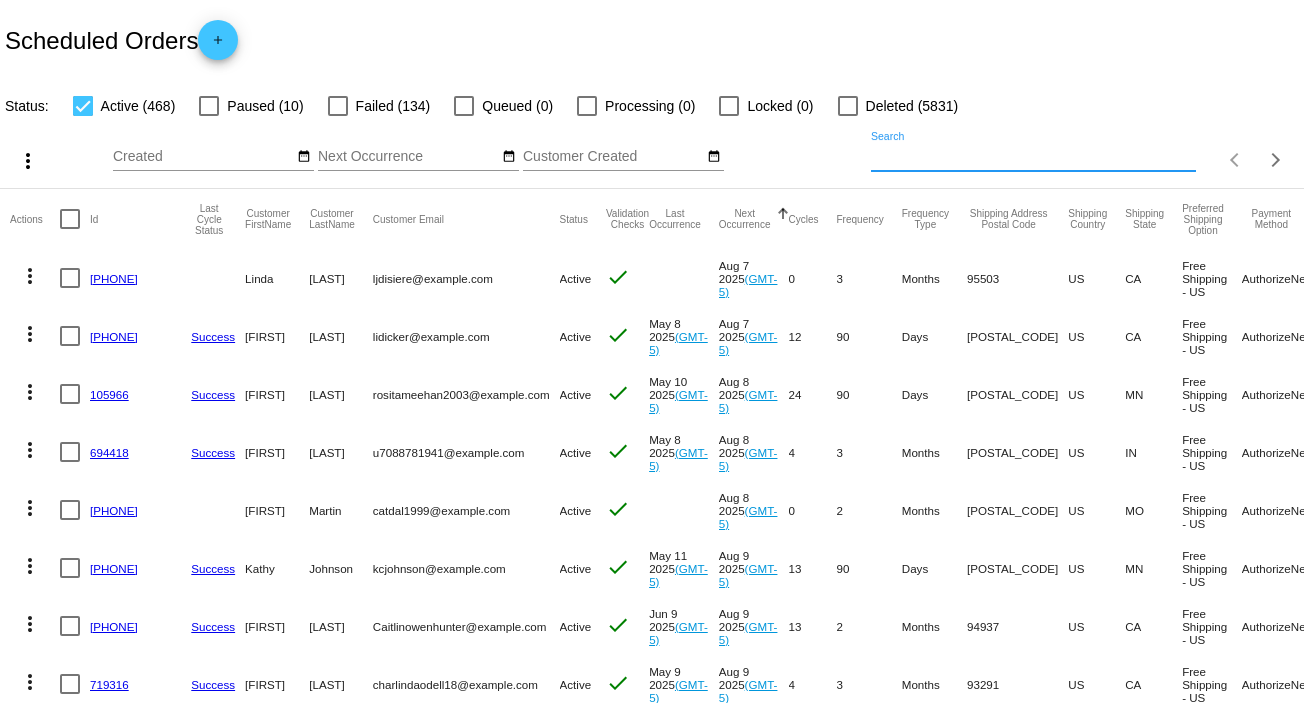 click on "Search" at bounding box center (1033, 157) 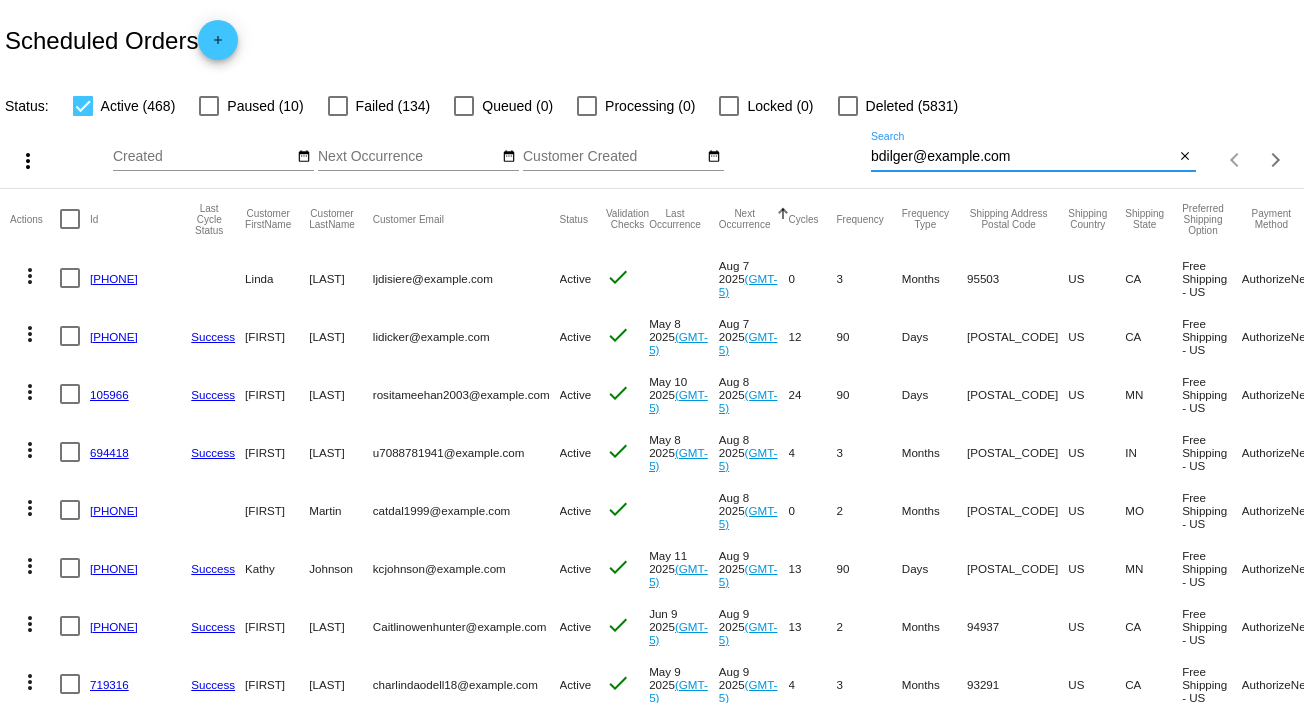 type on "bdilger@example.com" 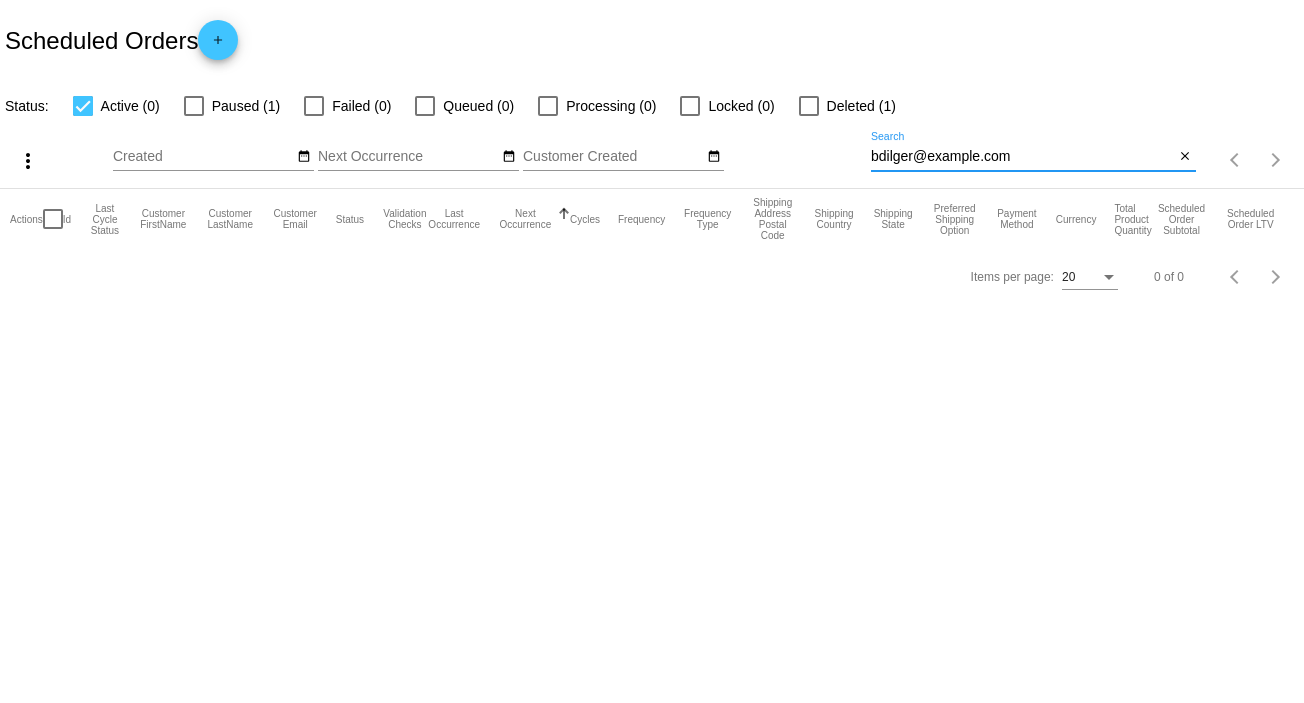 click at bounding box center [83, 106] 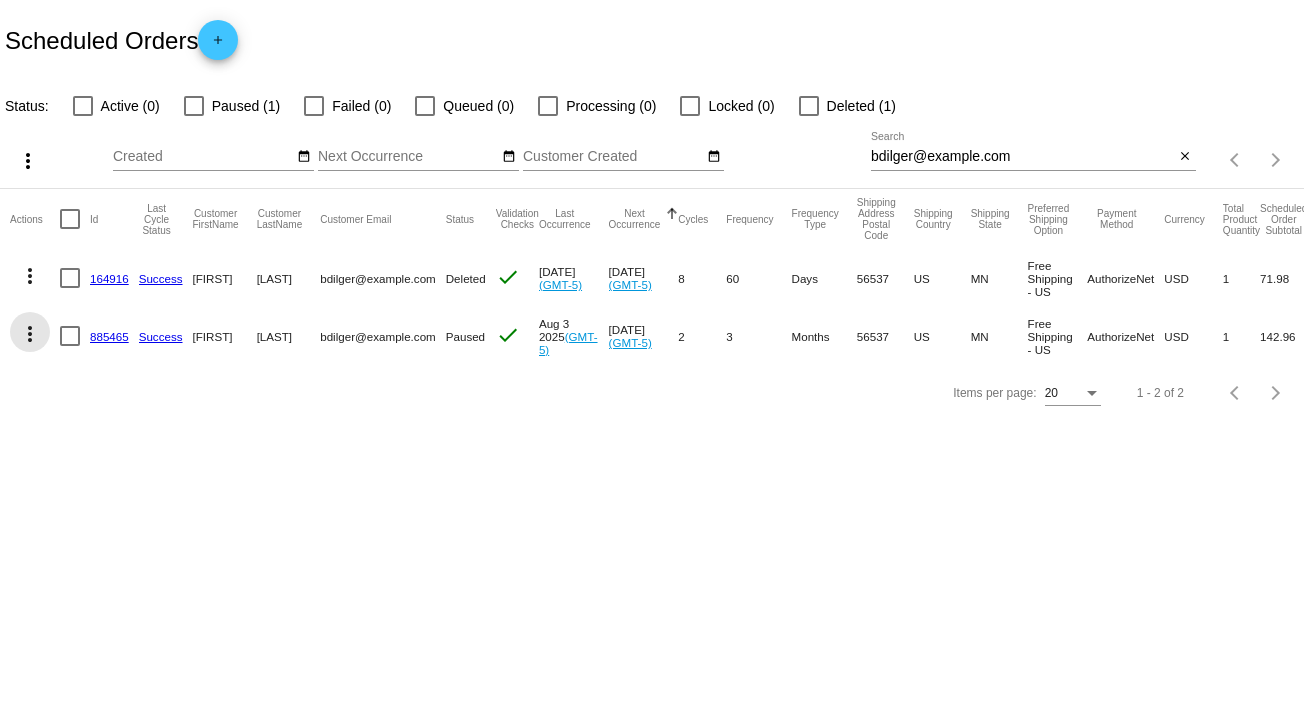 click on "more_vert" 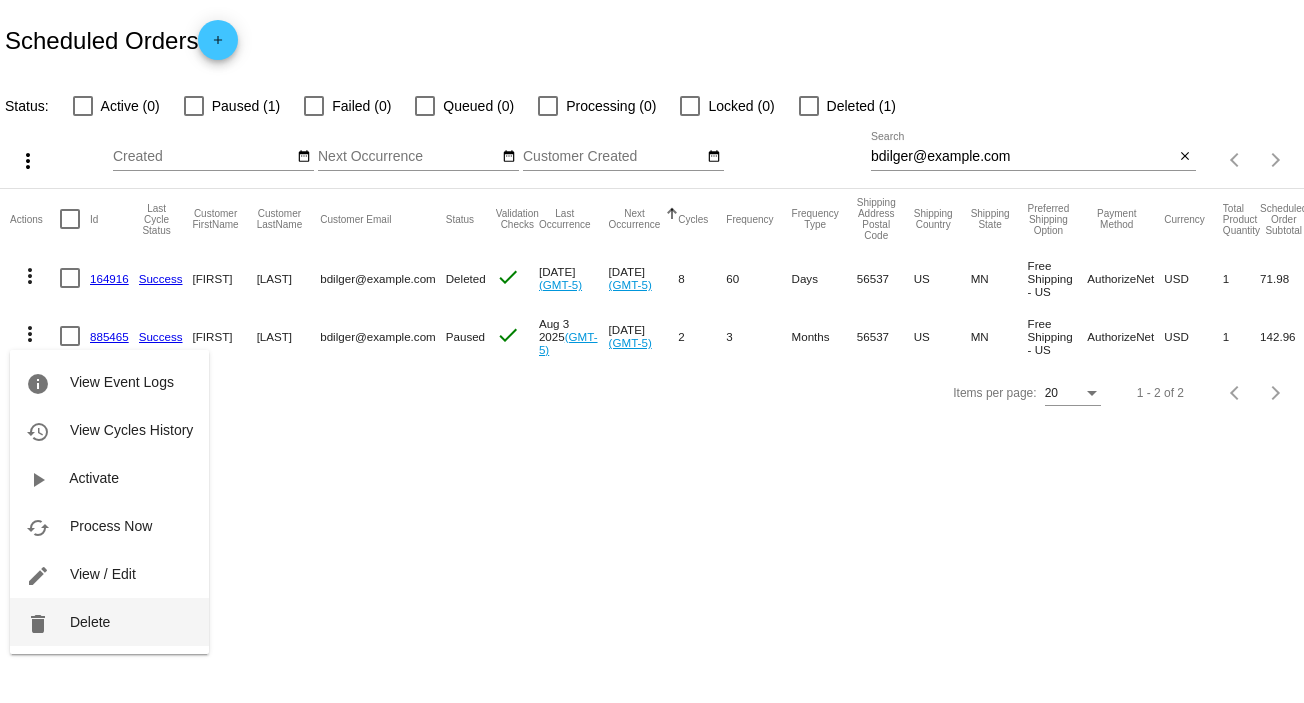 click on "Delete" at bounding box center (90, 622) 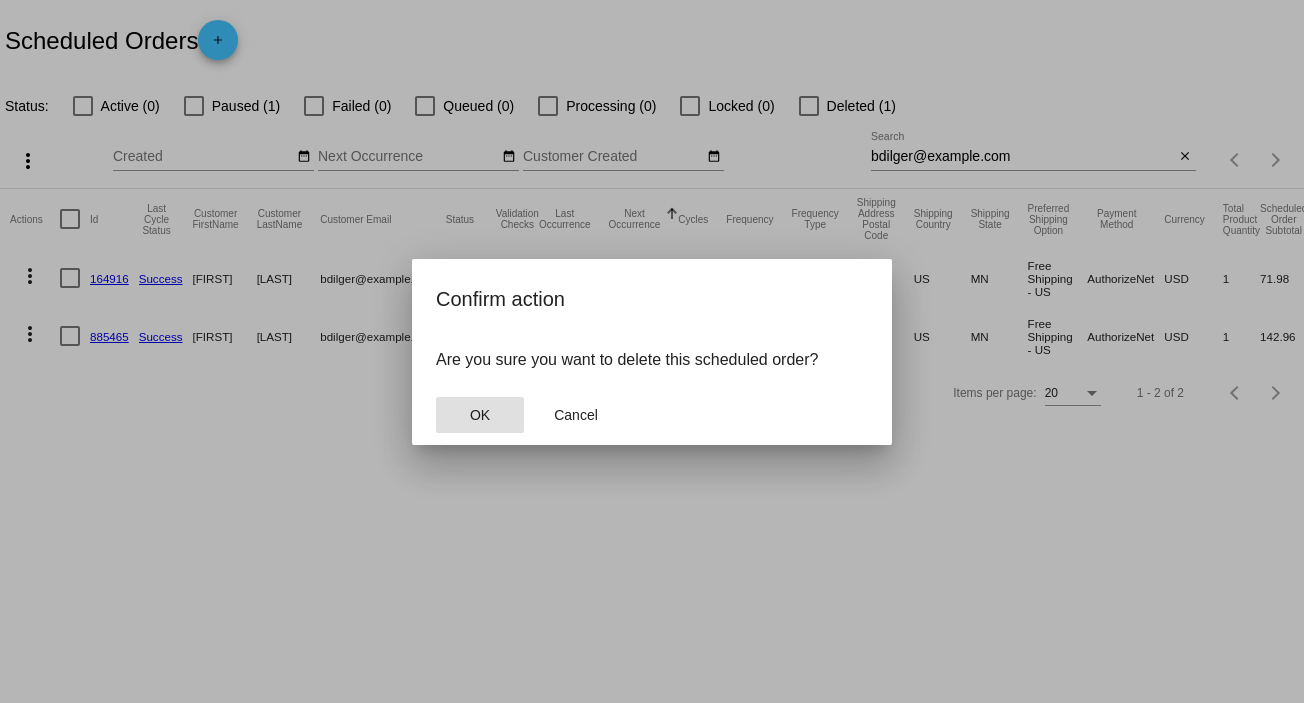 click on "OK" 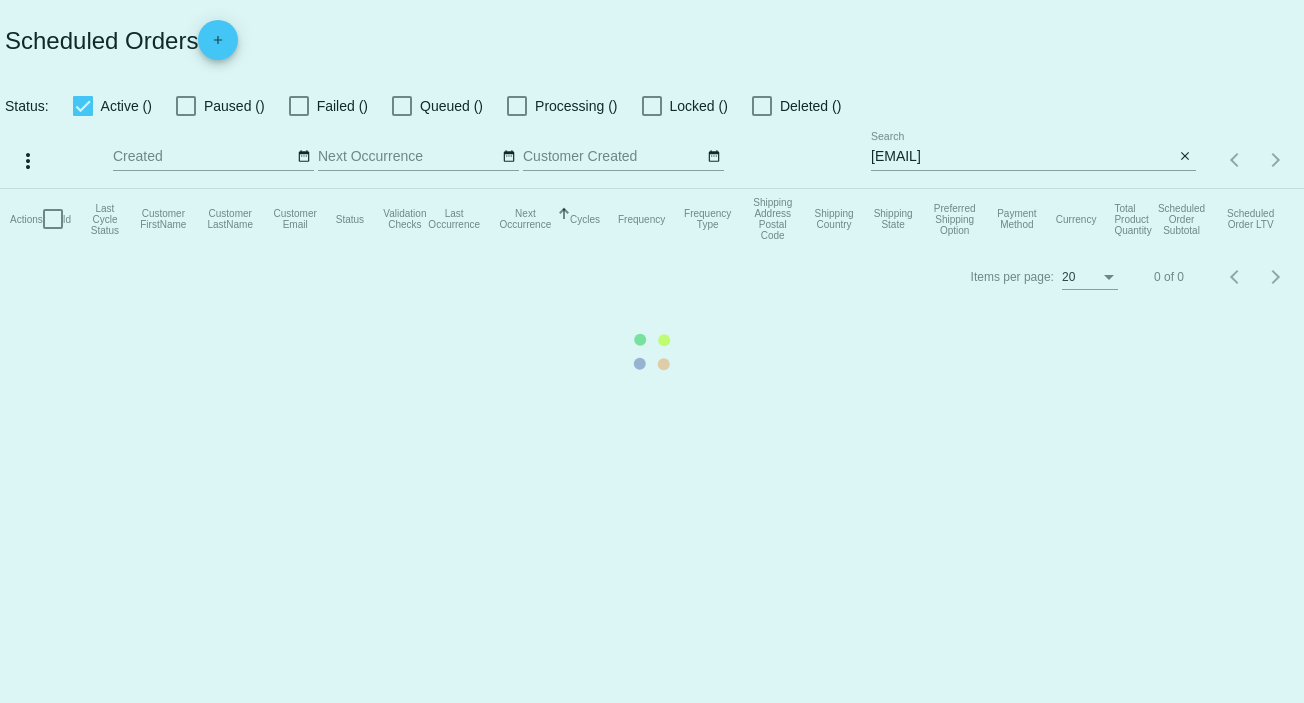 scroll, scrollTop: 0, scrollLeft: 0, axis: both 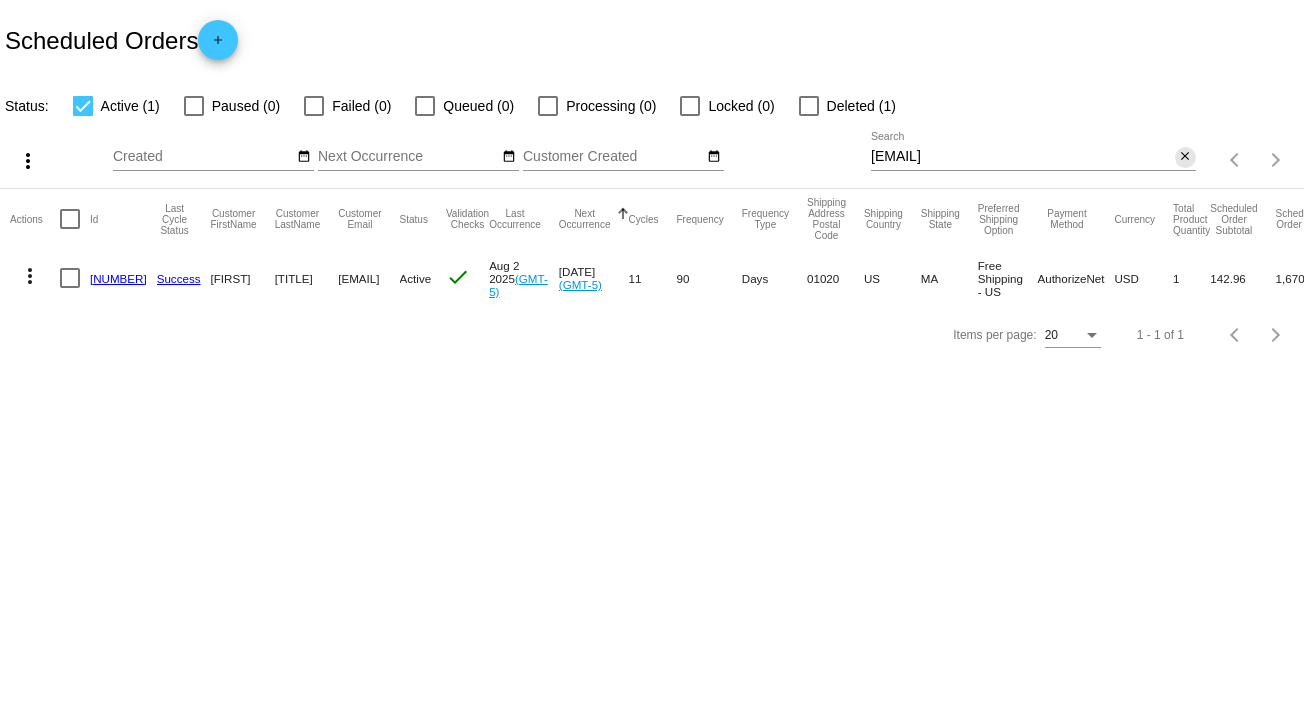 click on "close" 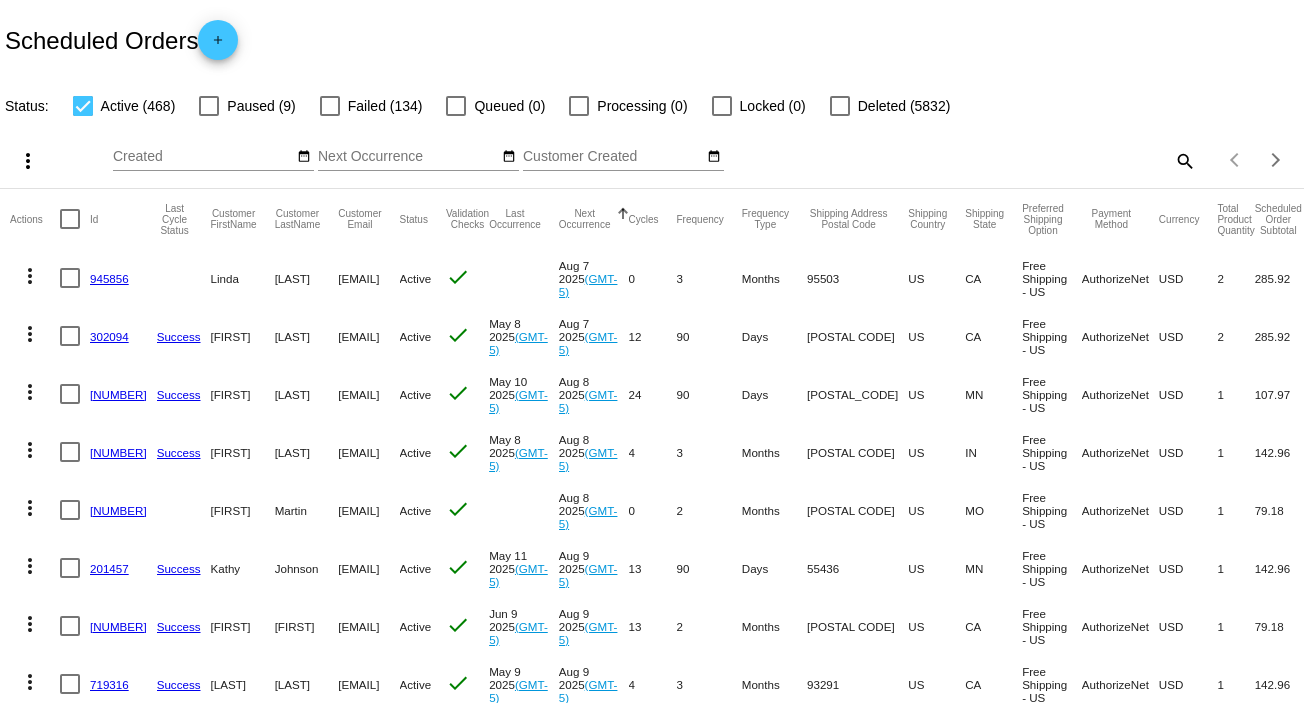 click on "search" 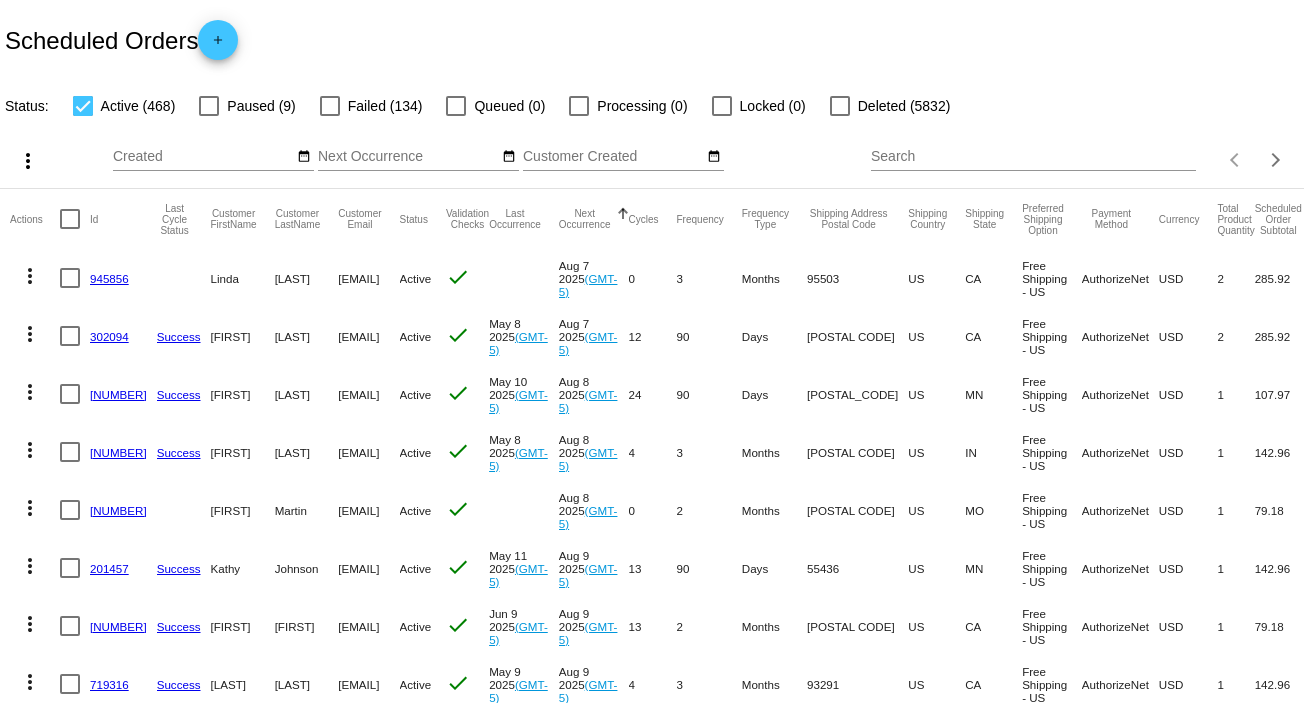 click on "Search" at bounding box center (1033, 157) 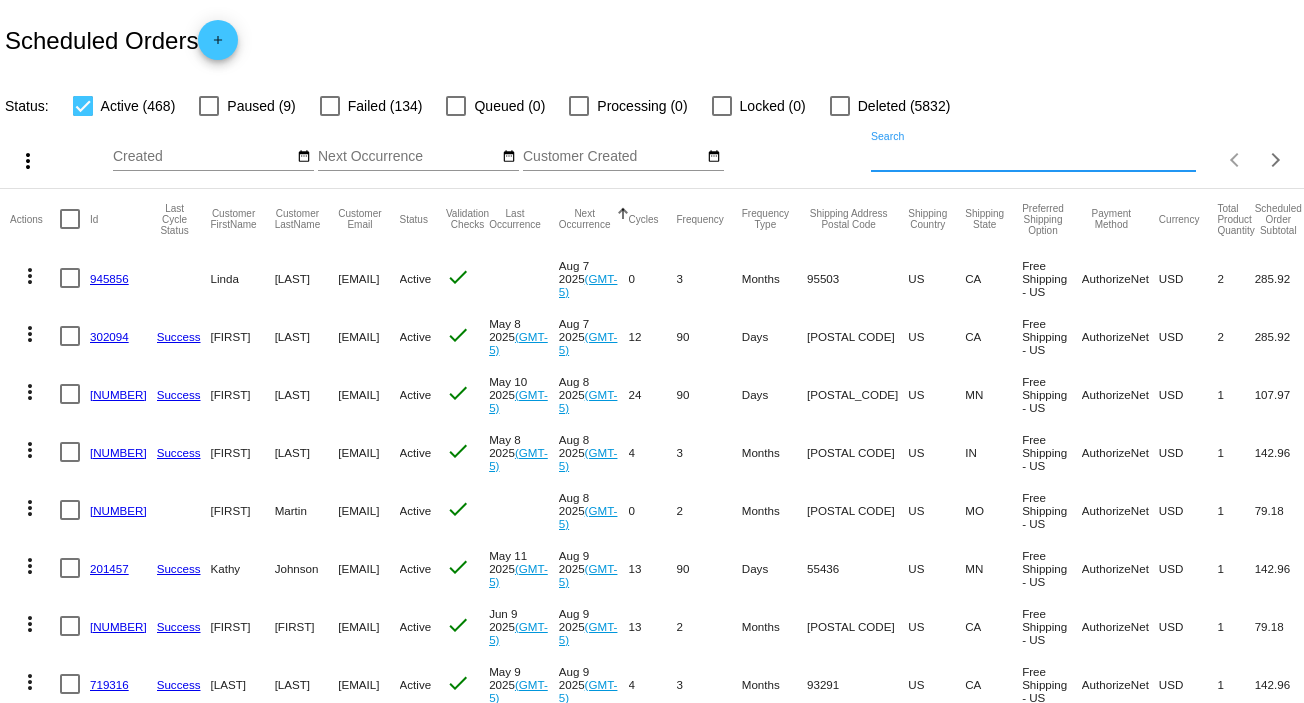 paste on "matulis33@gmail.com" 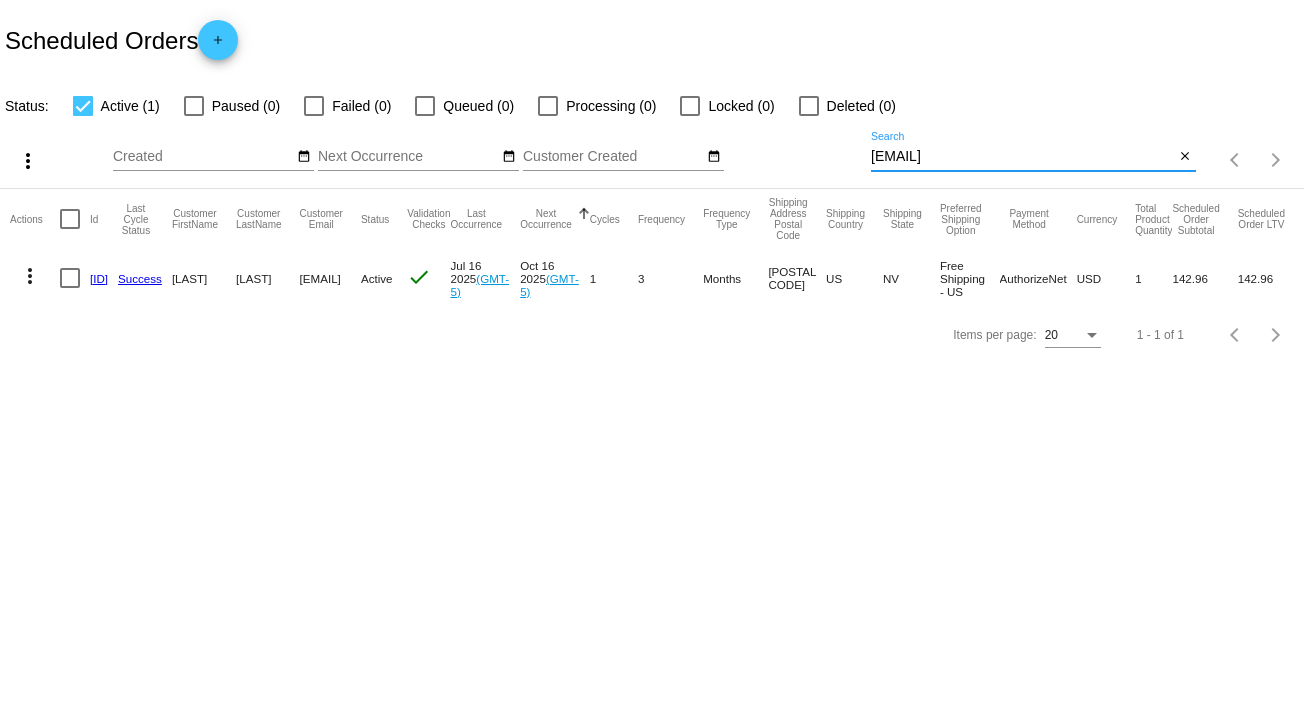 type on "matulis33@gmail.com" 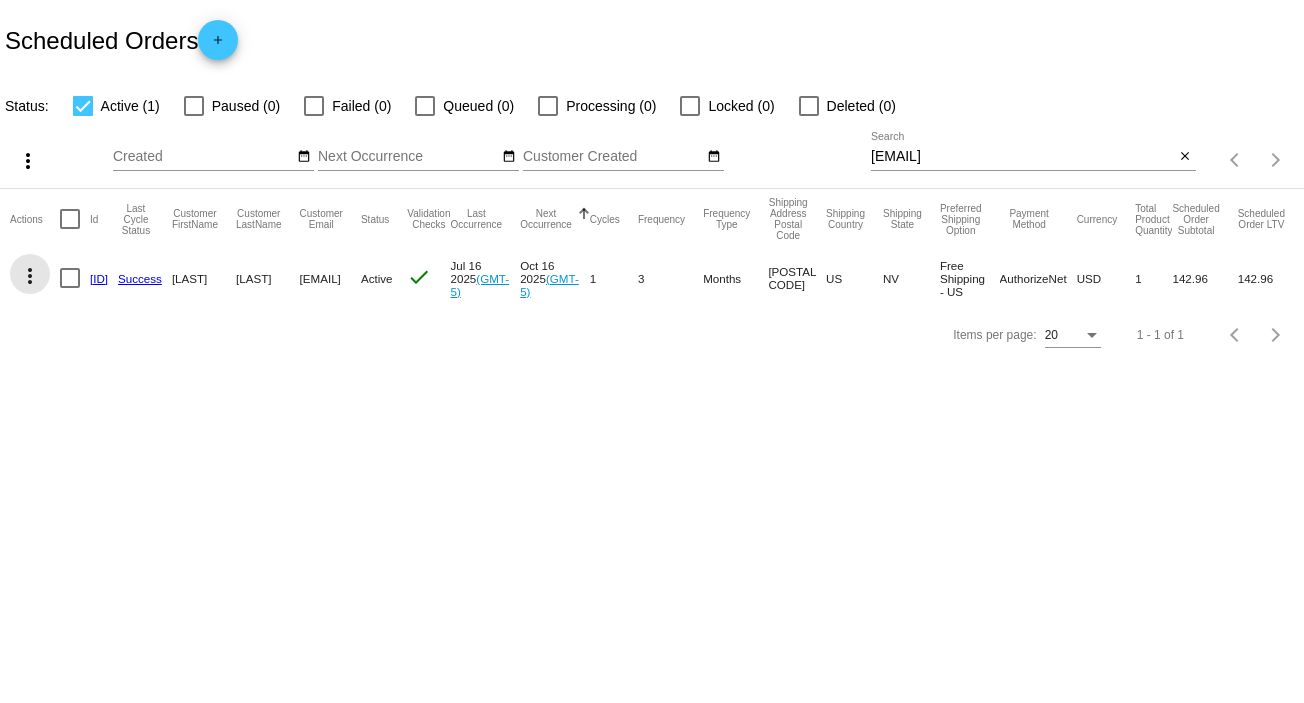 click on "more_vert" 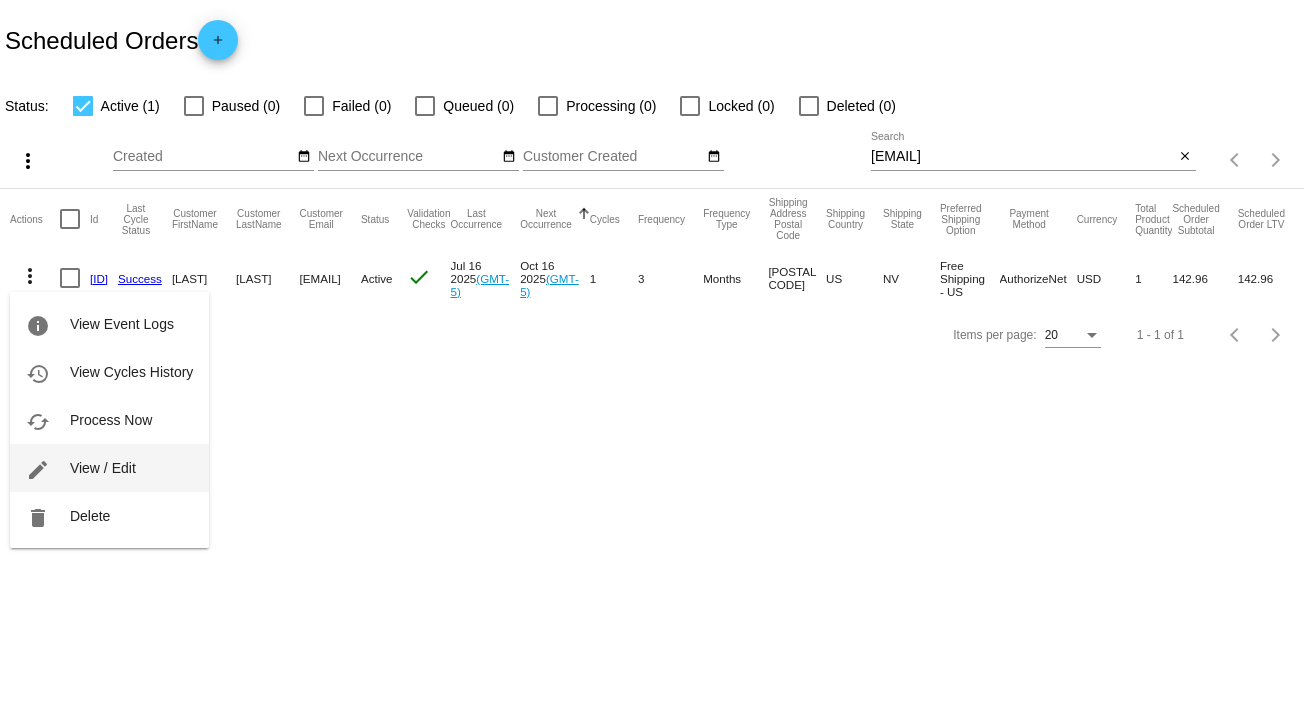 click on "View / Edit" at bounding box center [103, 468] 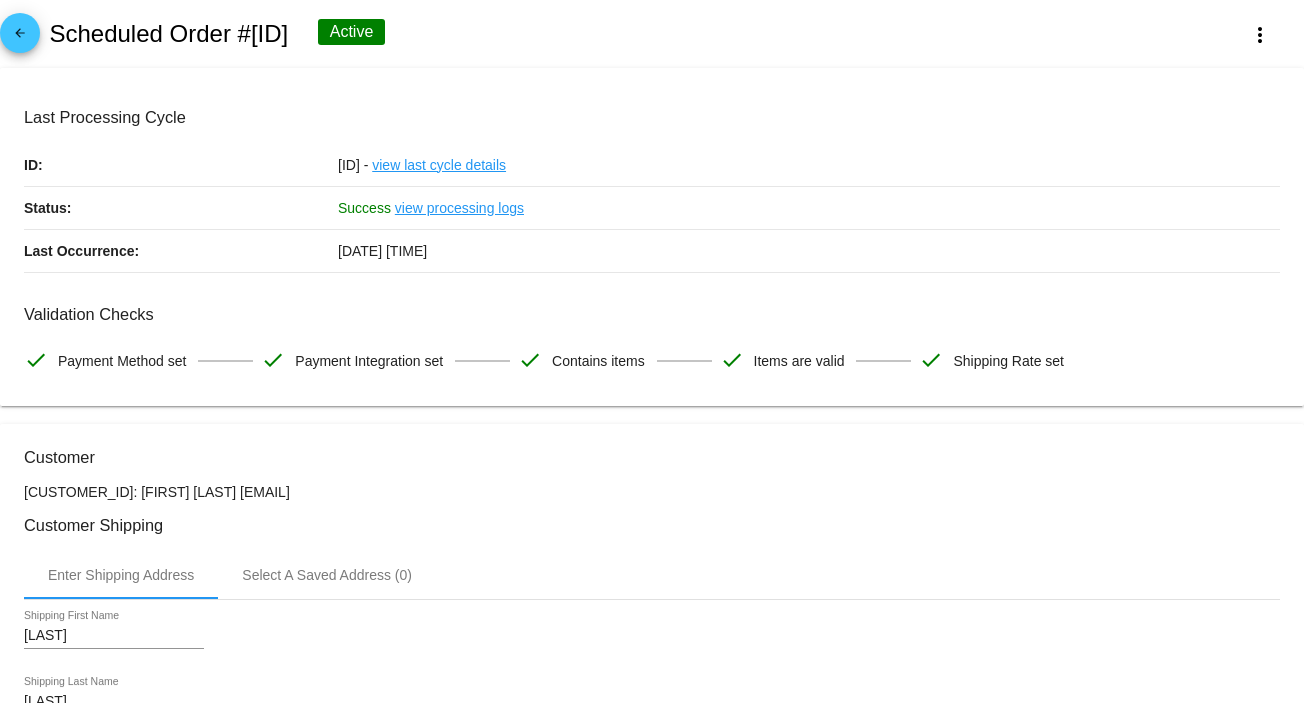 drag, startPoint x: 1284, startPoint y: 69, endPoint x: 1278, endPoint y: 228, distance: 159.11317 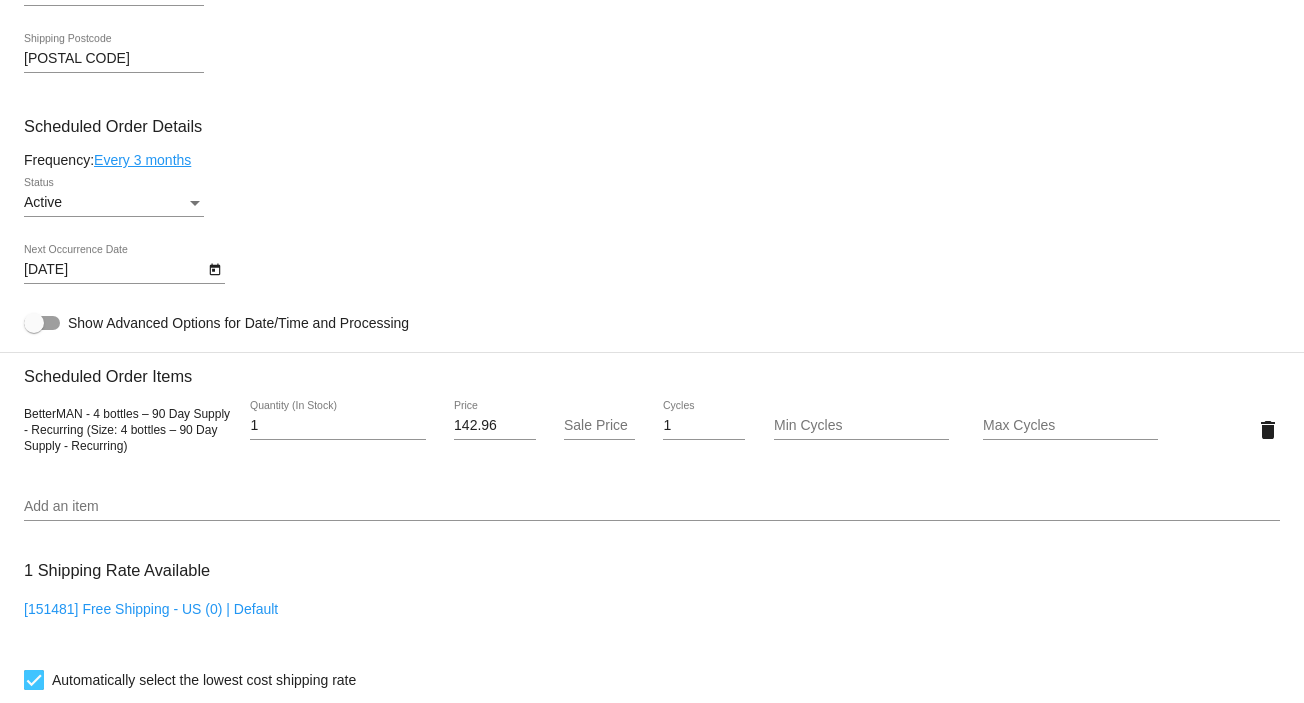 scroll, scrollTop: 1068, scrollLeft: 0, axis: vertical 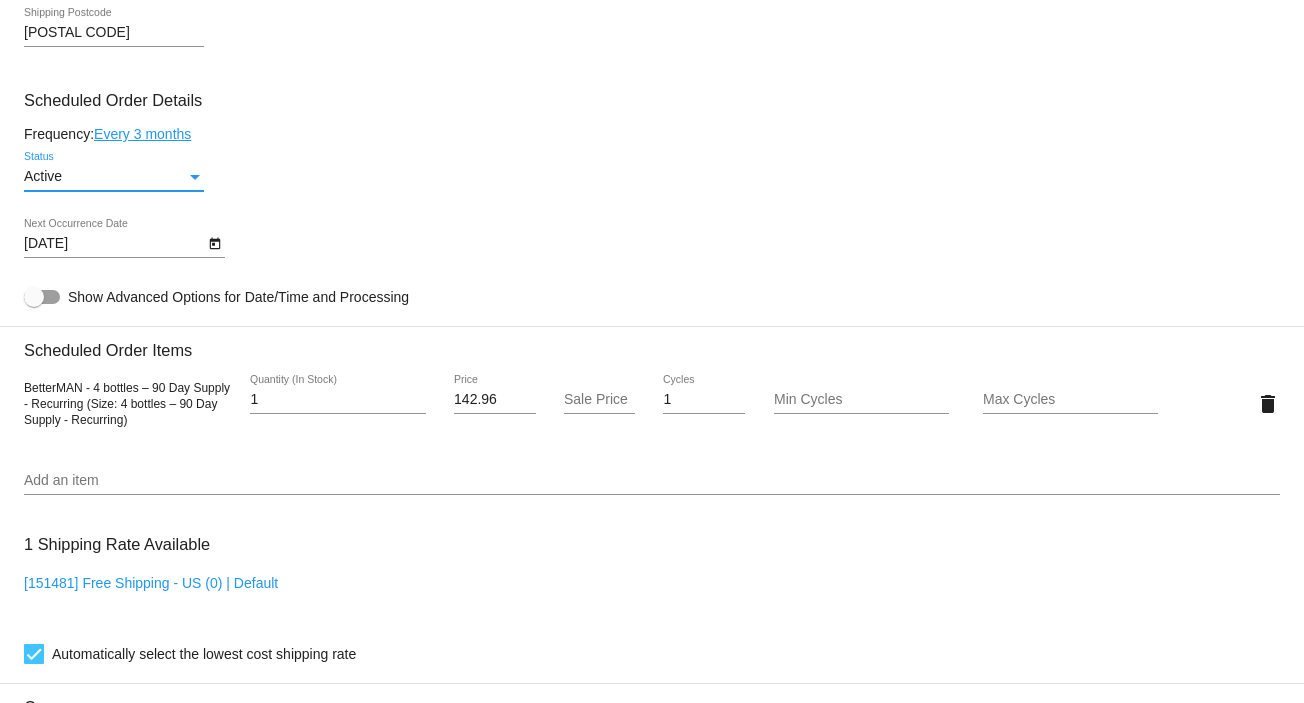click at bounding box center [195, 177] 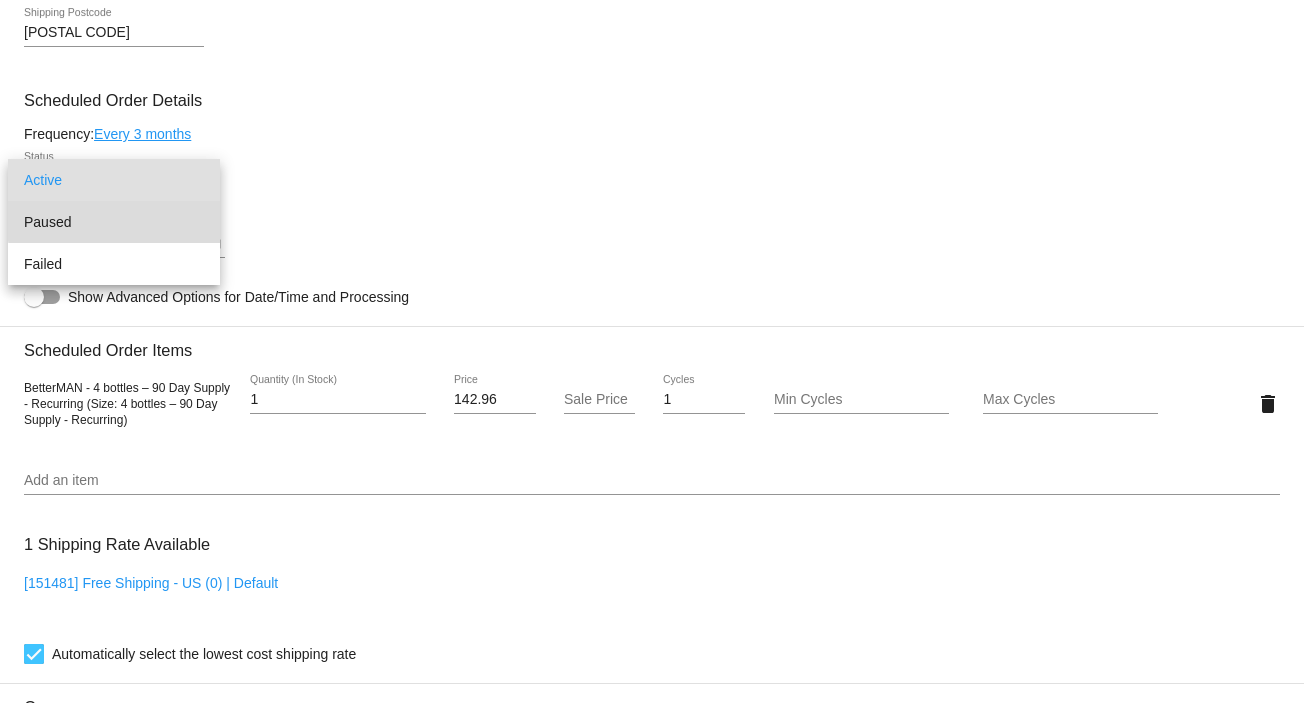 click on "Paused" at bounding box center [114, 222] 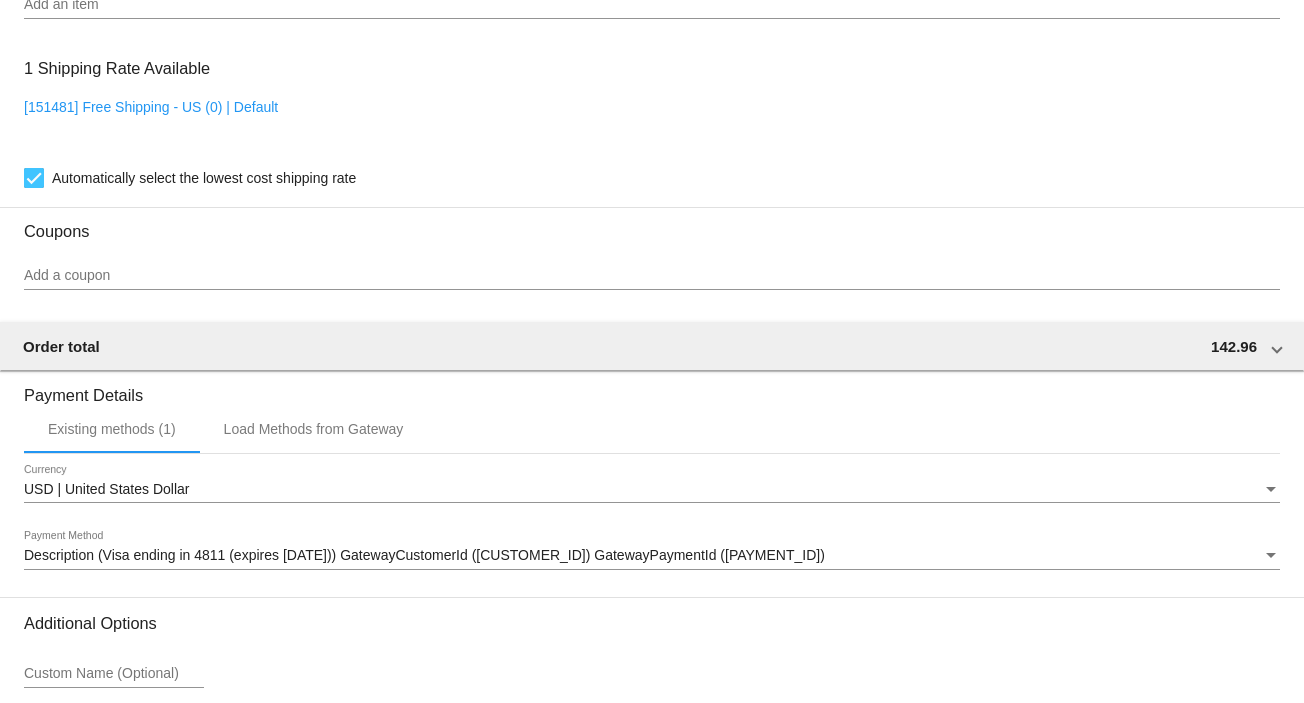 scroll, scrollTop: 1727, scrollLeft: 0, axis: vertical 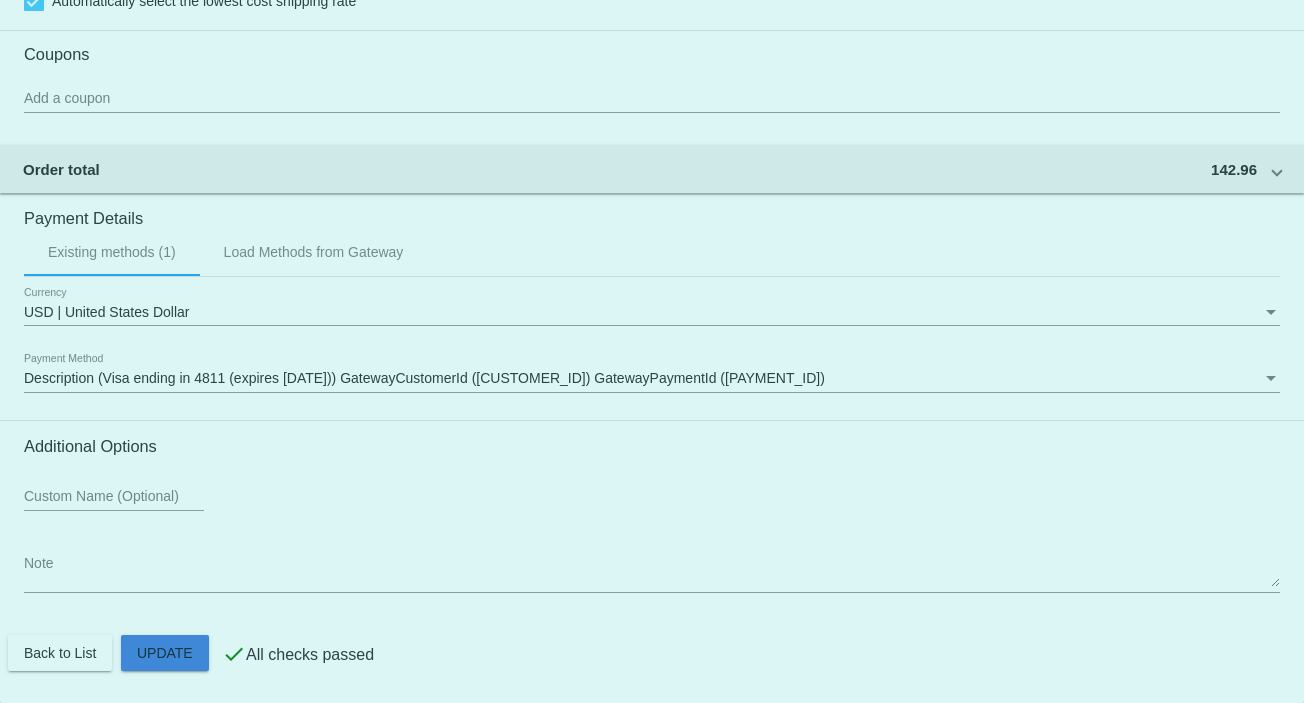 click on "Customer
6691403: Margeris Matulis
matulis33@gmail.com
Customer Shipping
Enter Shipping Address Select A Saved Address (0)
Margeris
Shipping First Name
Matulis
Shipping Last Name
US | USA
Shipping Country
900 Brush St
Shipping Street 1
Apt.425
Shipping Street 2
Las Vegas
Shipping City
NV | Nevada
Shipping State
89107
Shipping Postcode
Scheduled Order Details
Frequency:
Every 3 months
Paused
Status" 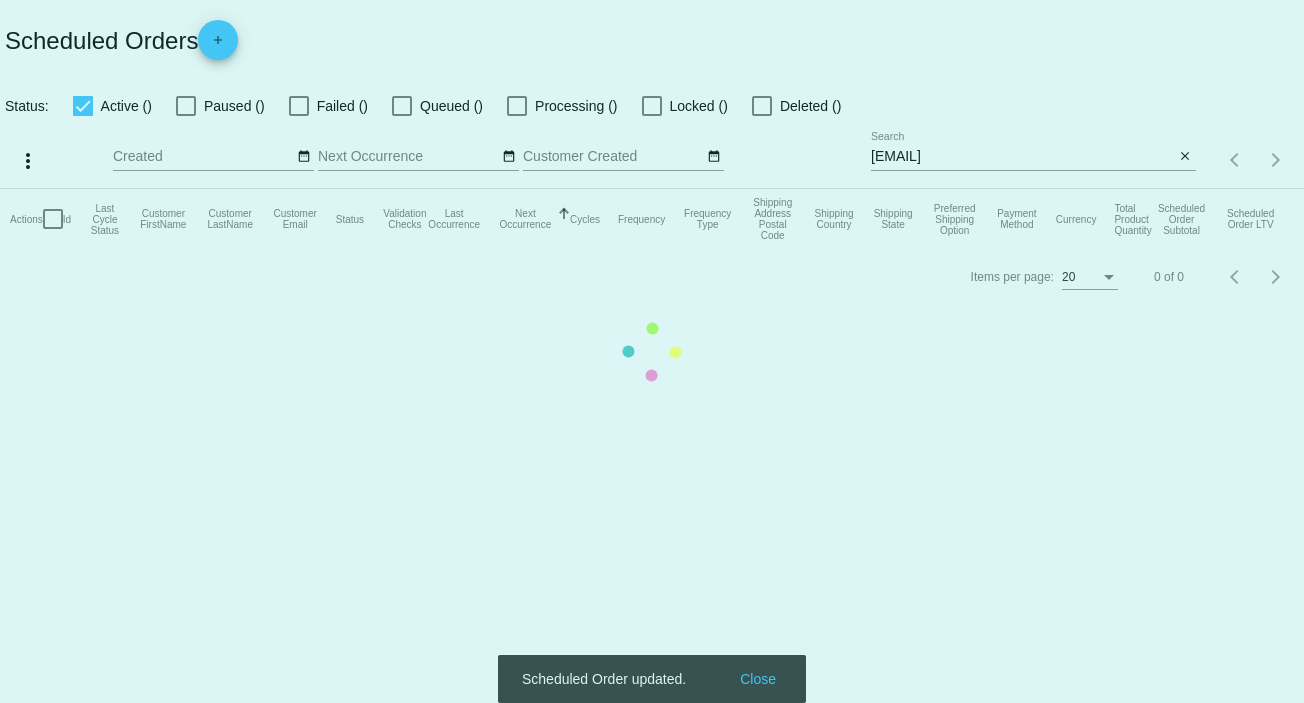 scroll, scrollTop: 0, scrollLeft: 0, axis: both 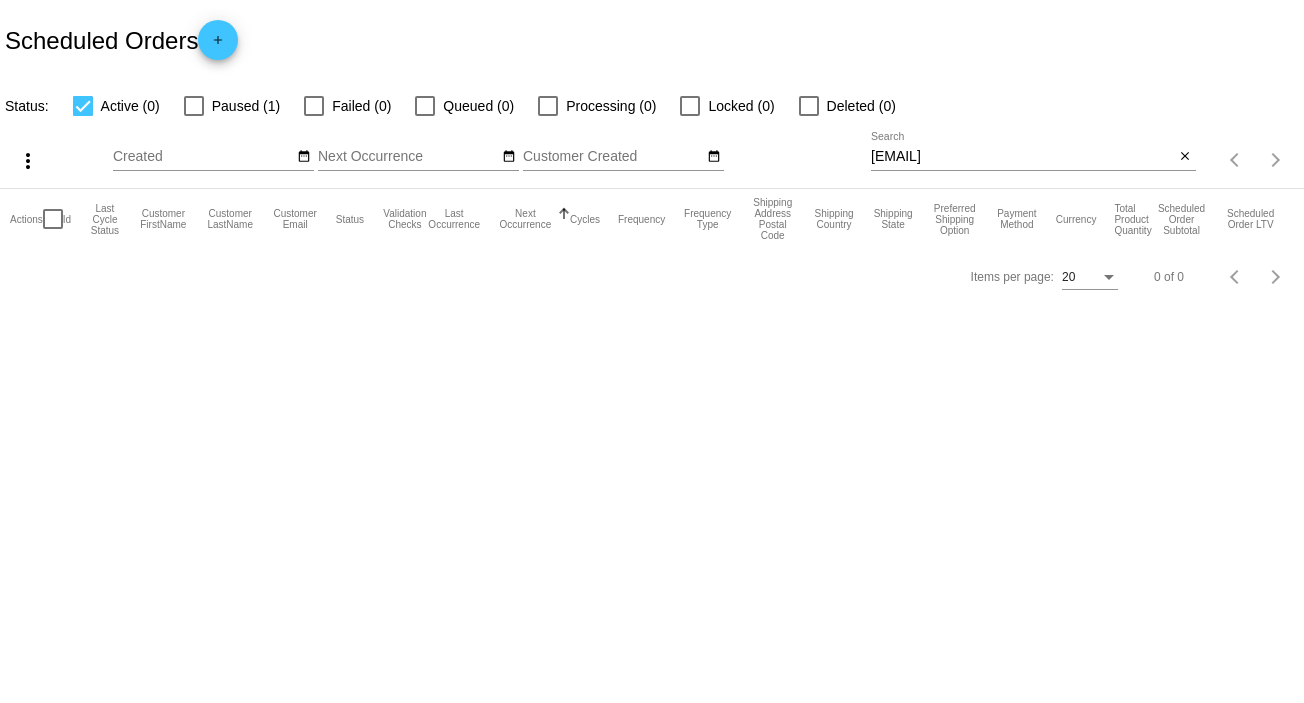 click at bounding box center (83, 106) 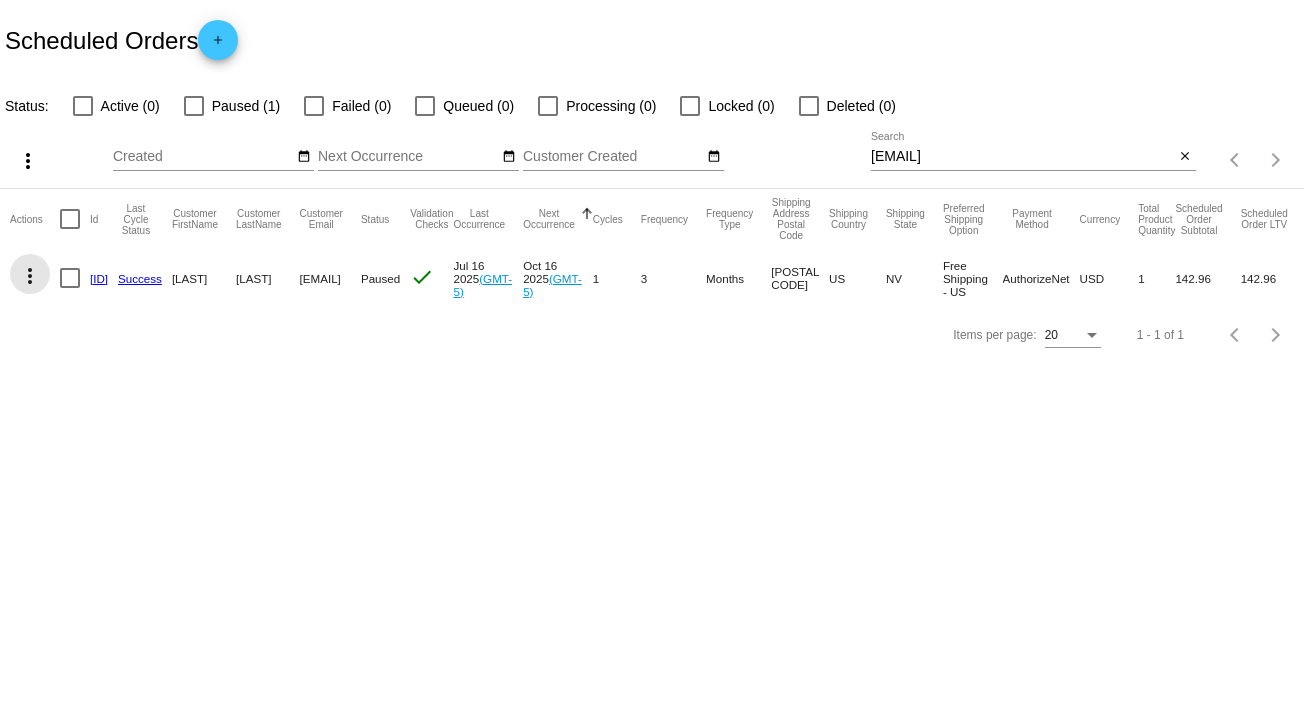 click on "more_vert" 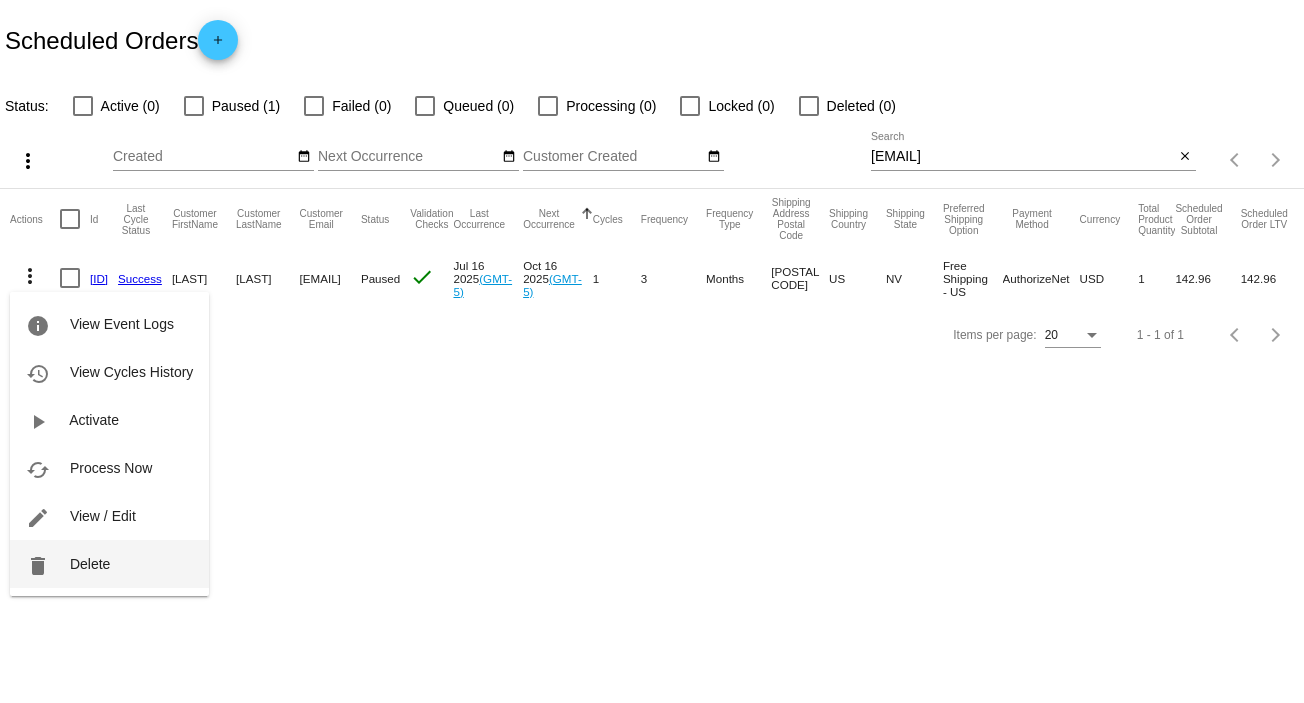 click on "delete
Delete" at bounding box center [109, 564] 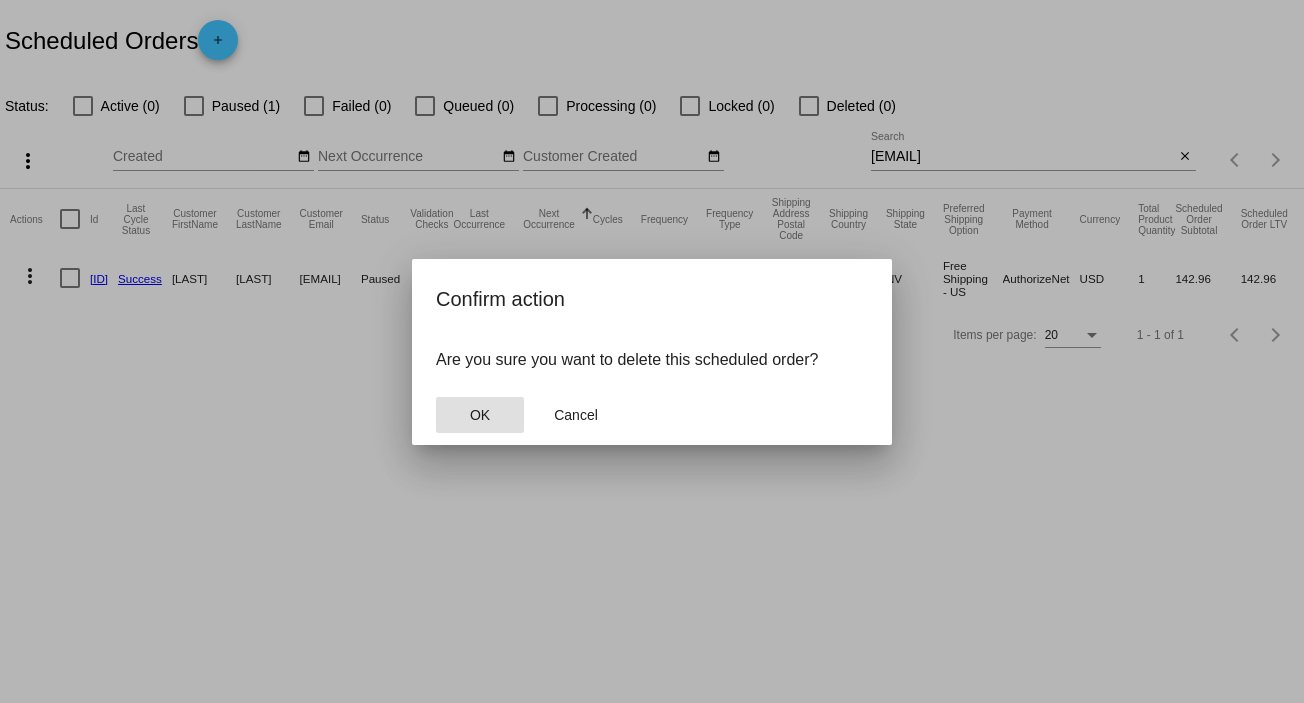 click on "OK" 